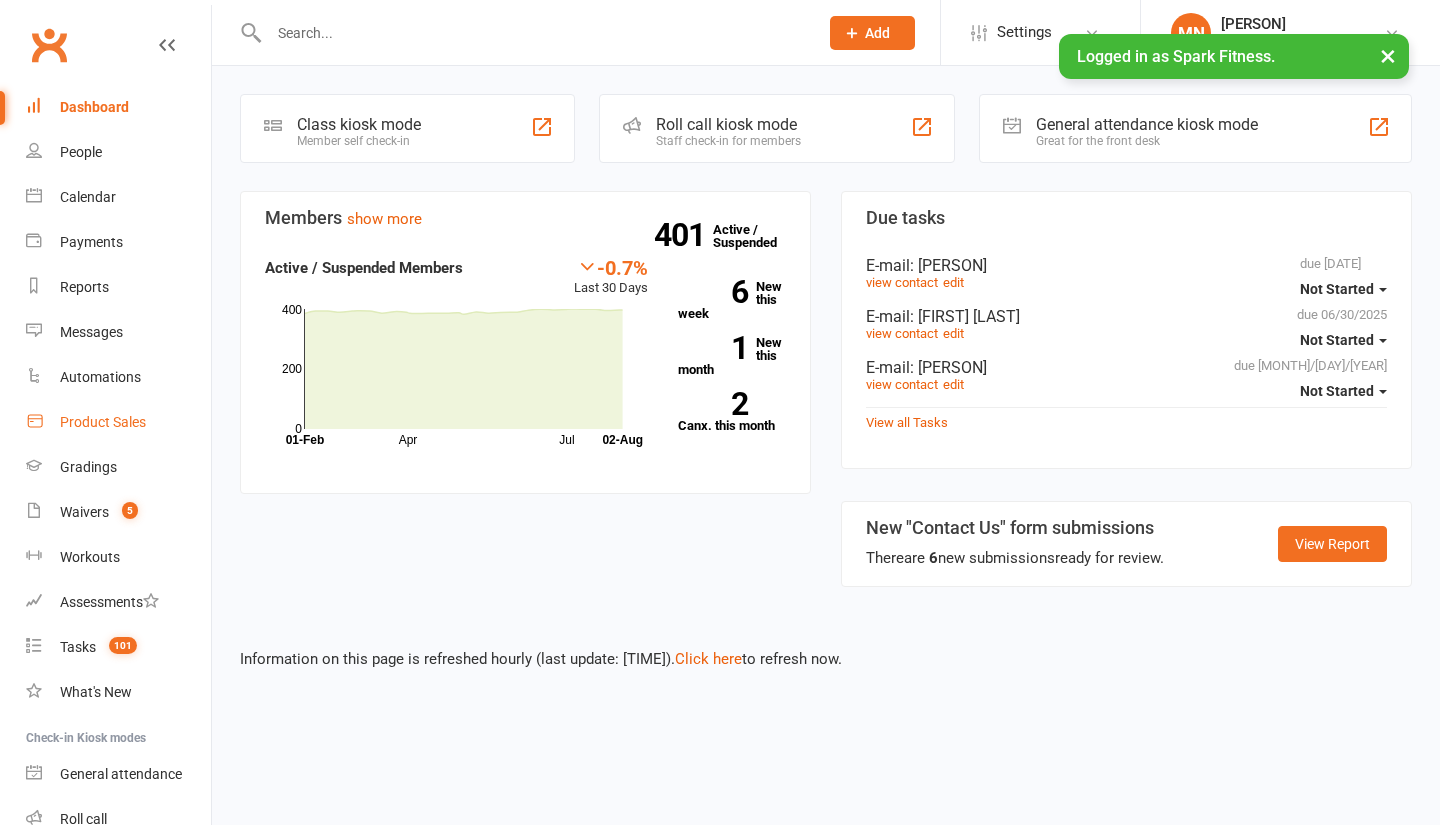 scroll, scrollTop: 0, scrollLeft: 0, axis: both 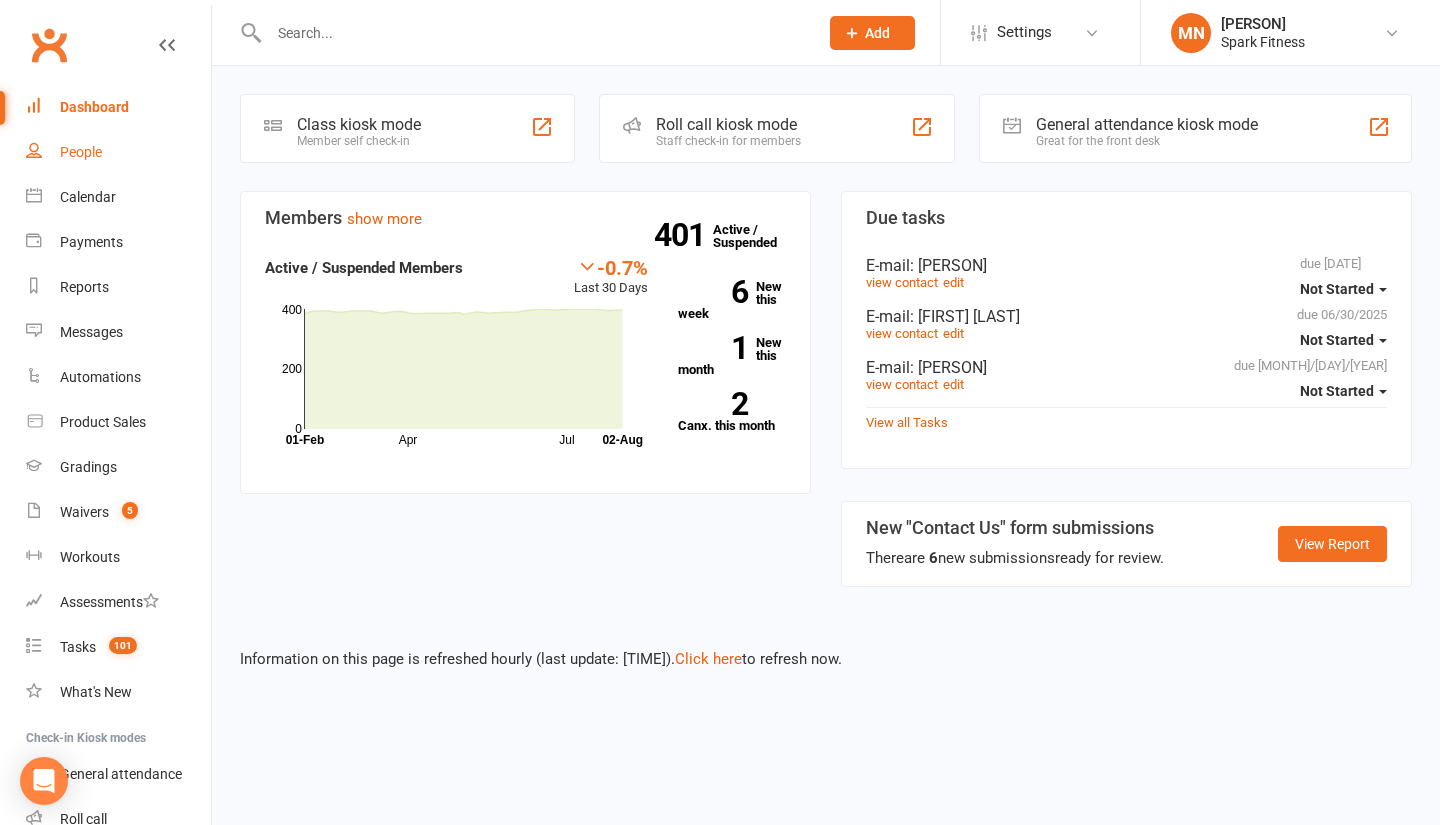 click on "People" at bounding box center (81, 152) 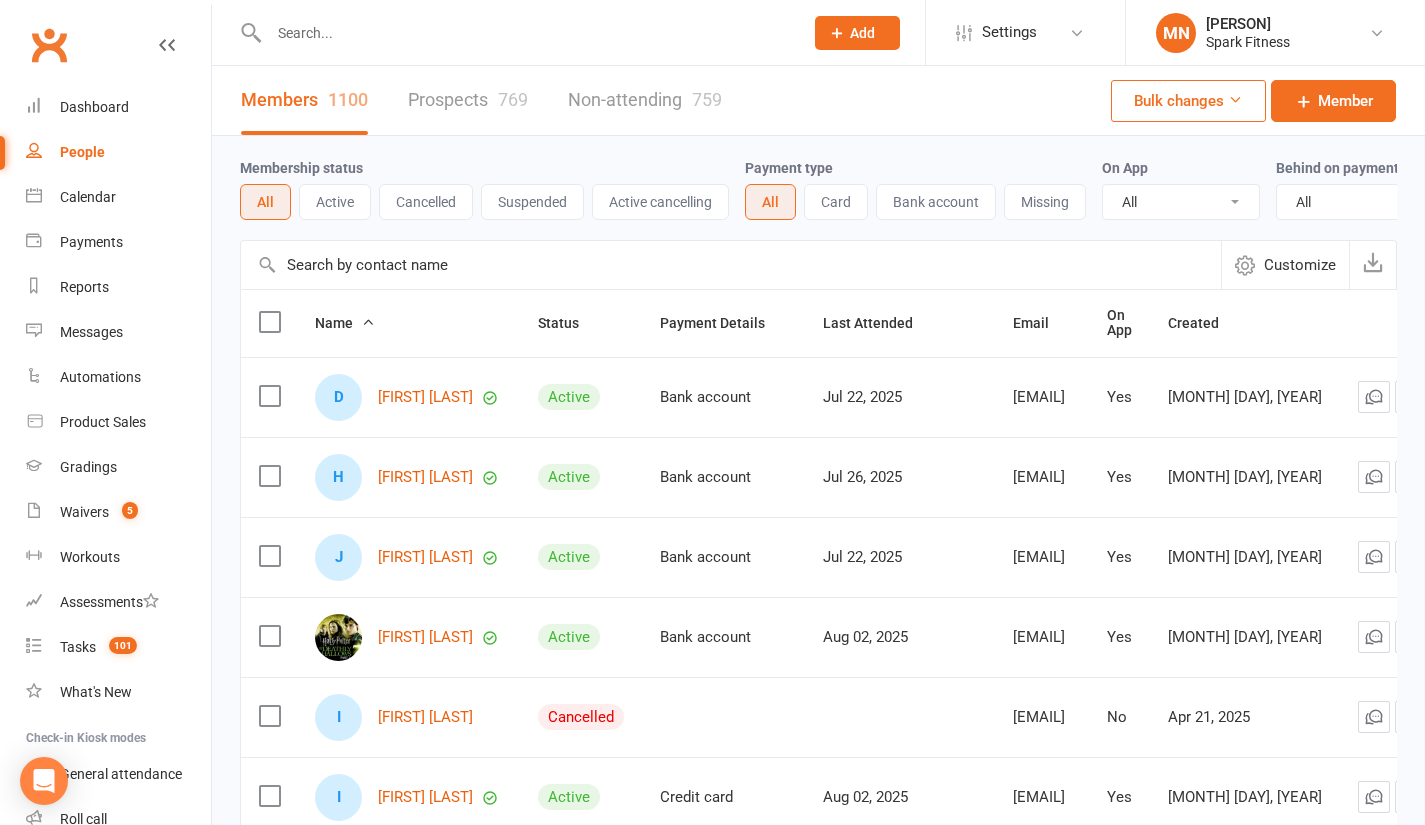click at bounding box center (526, 33) 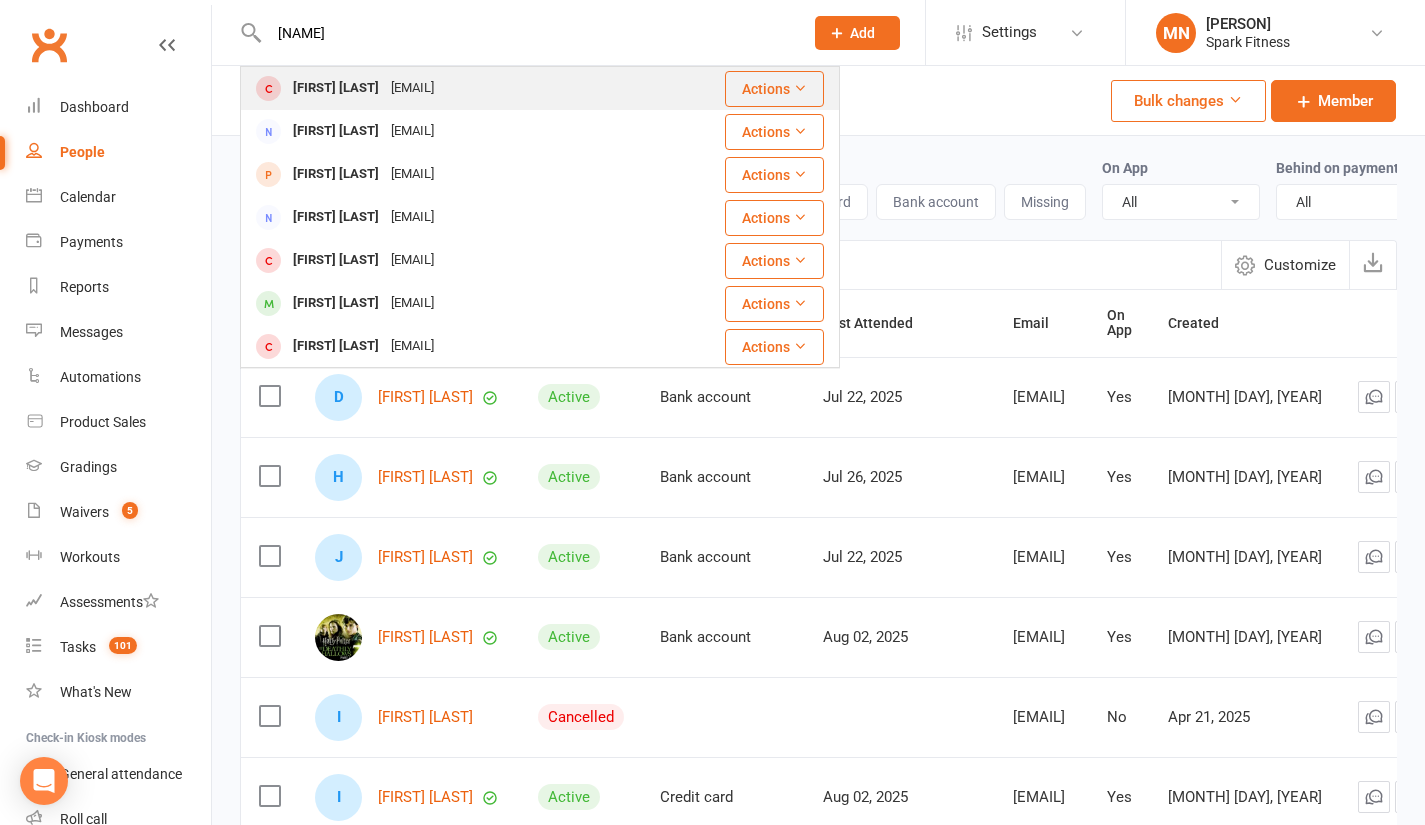 type on "[NAME]" 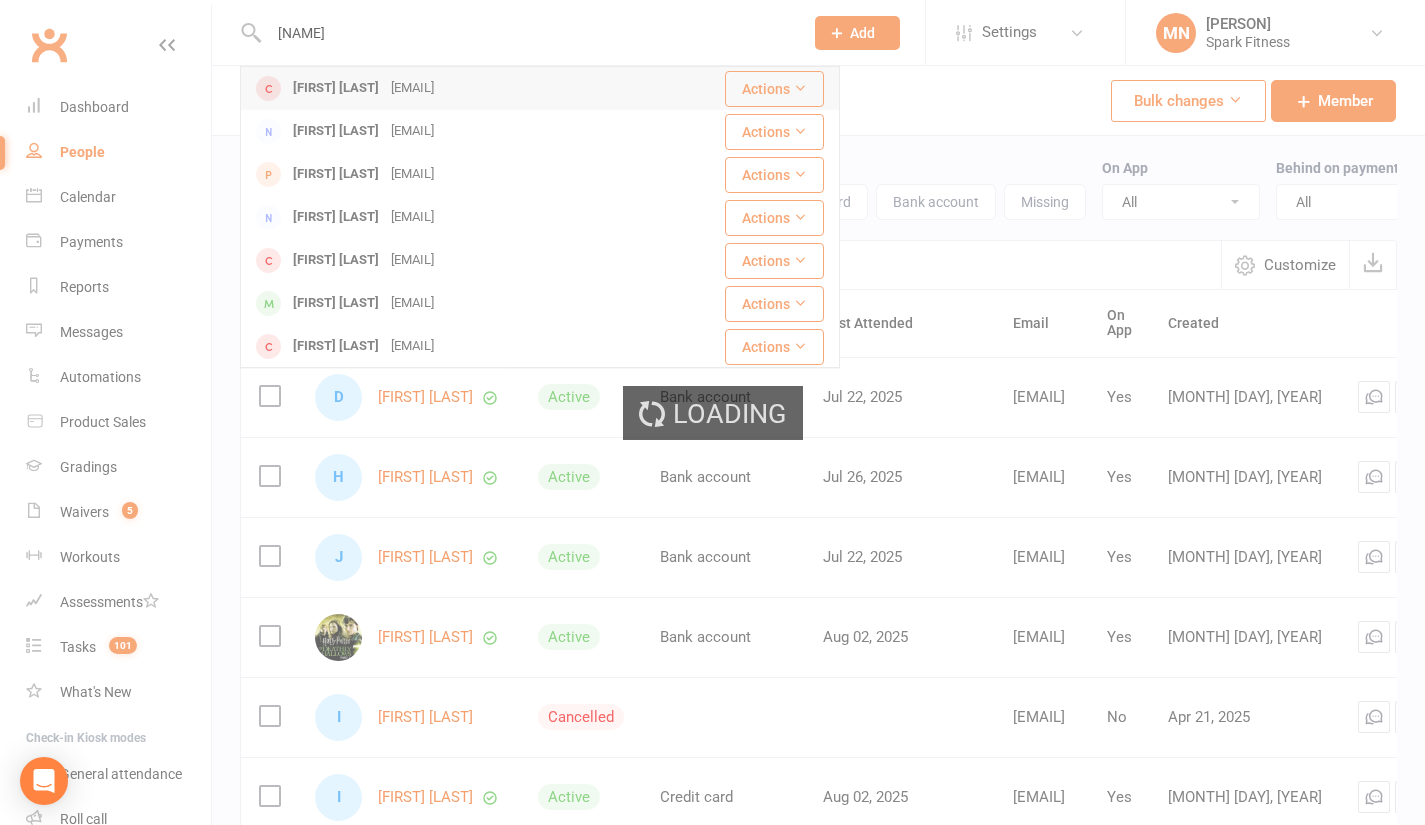 type 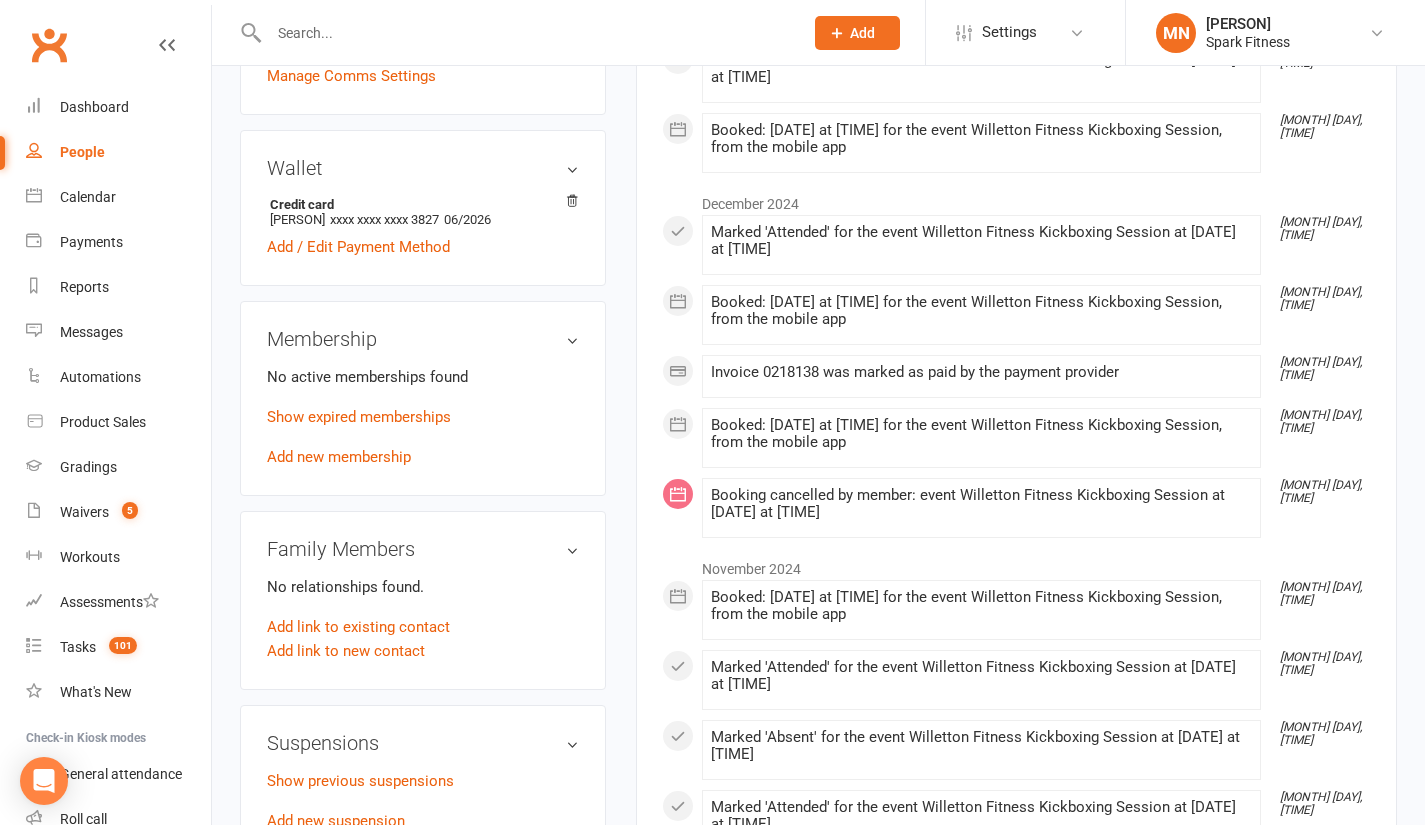 scroll, scrollTop: 800, scrollLeft: 0, axis: vertical 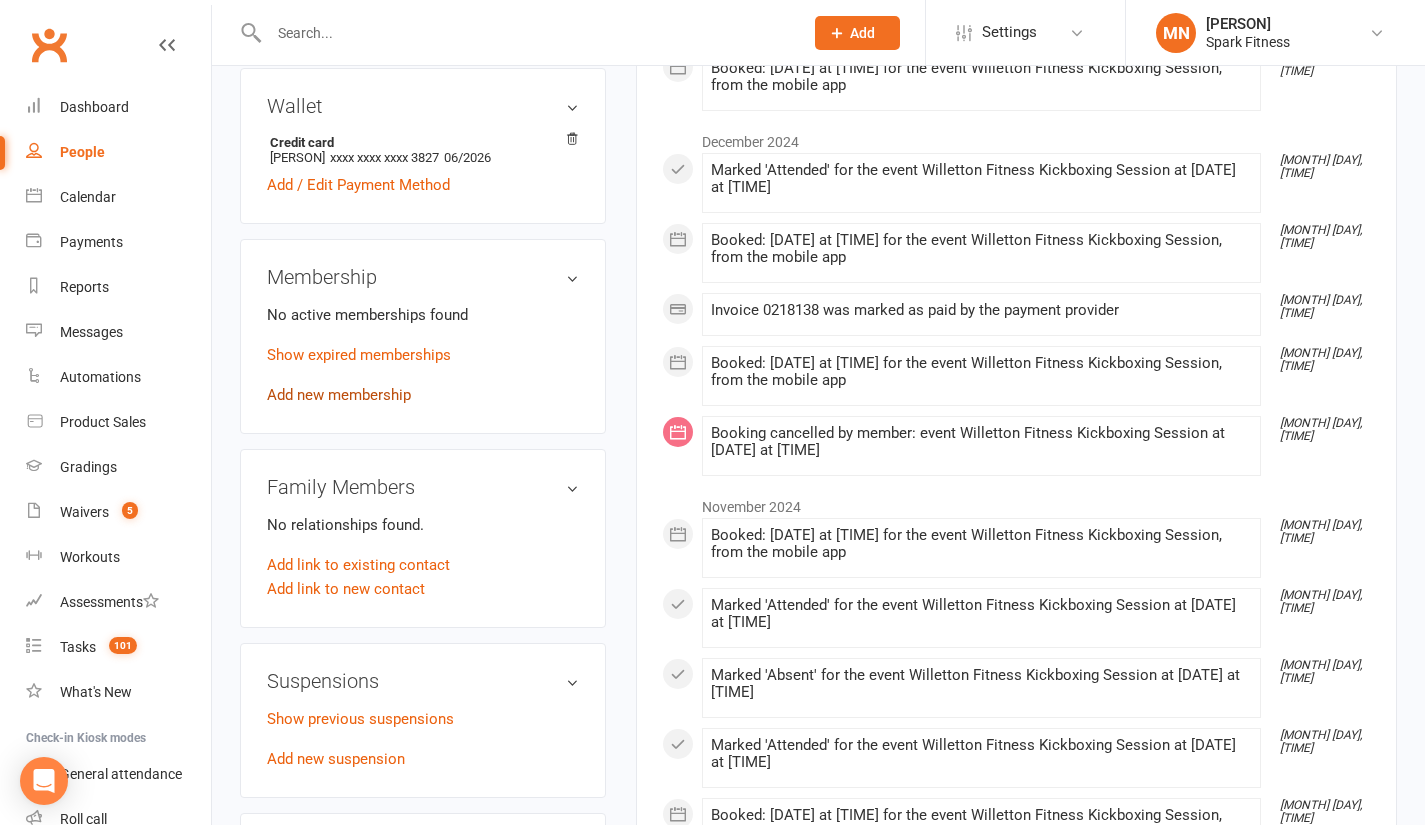 click on "Add new membership" at bounding box center [339, 395] 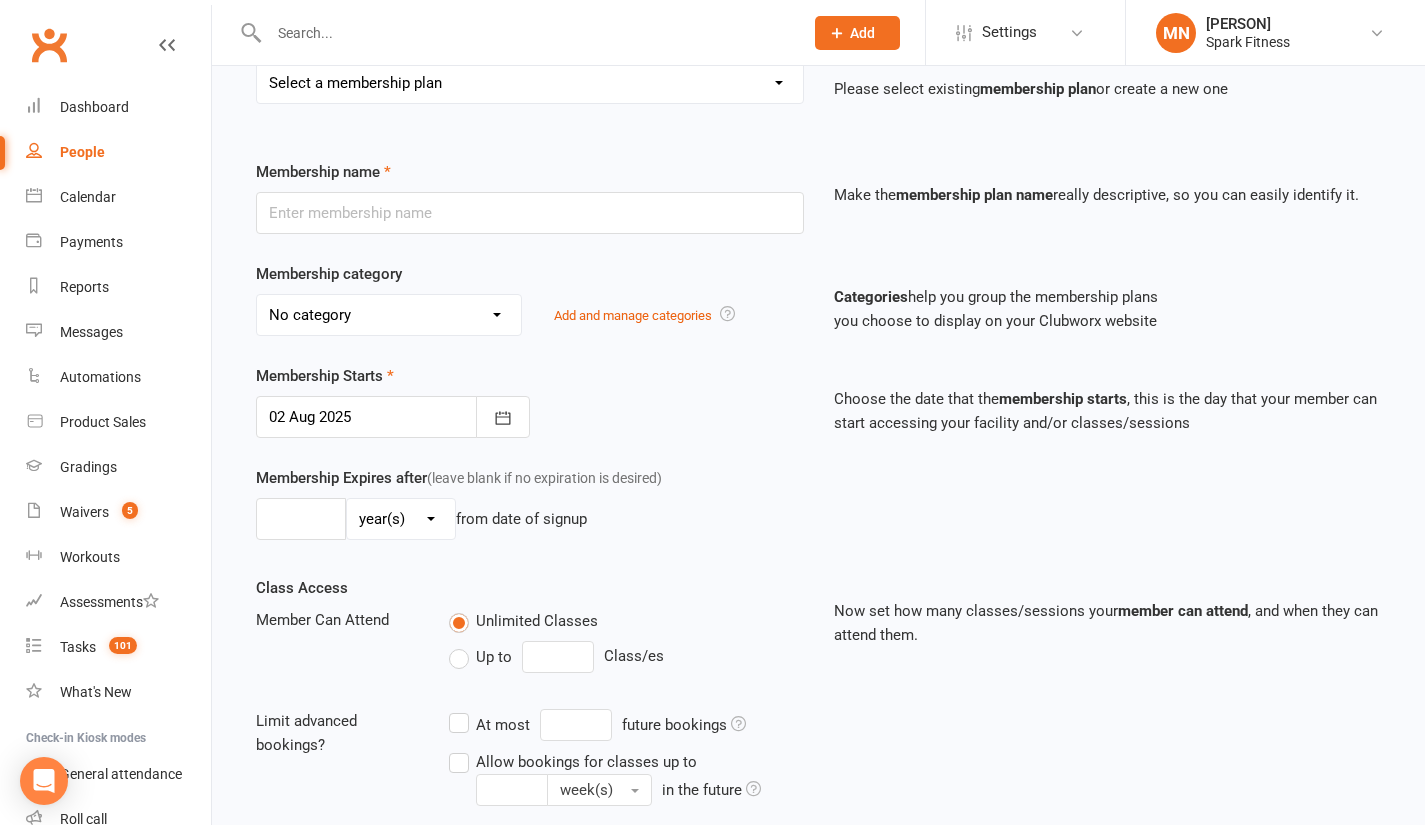 scroll, scrollTop: 200, scrollLeft: 0, axis: vertical 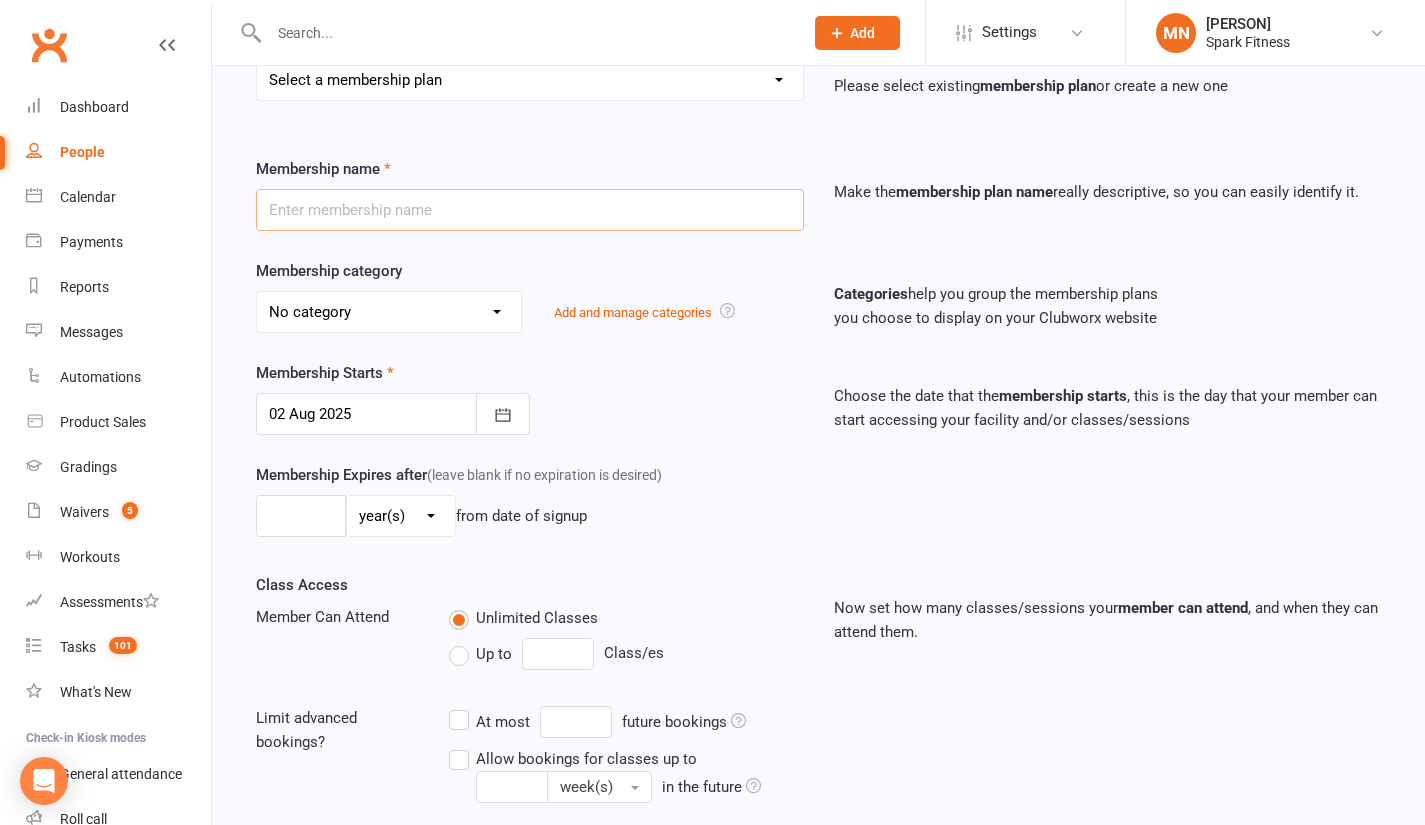 click at bounding box center (530, 210) 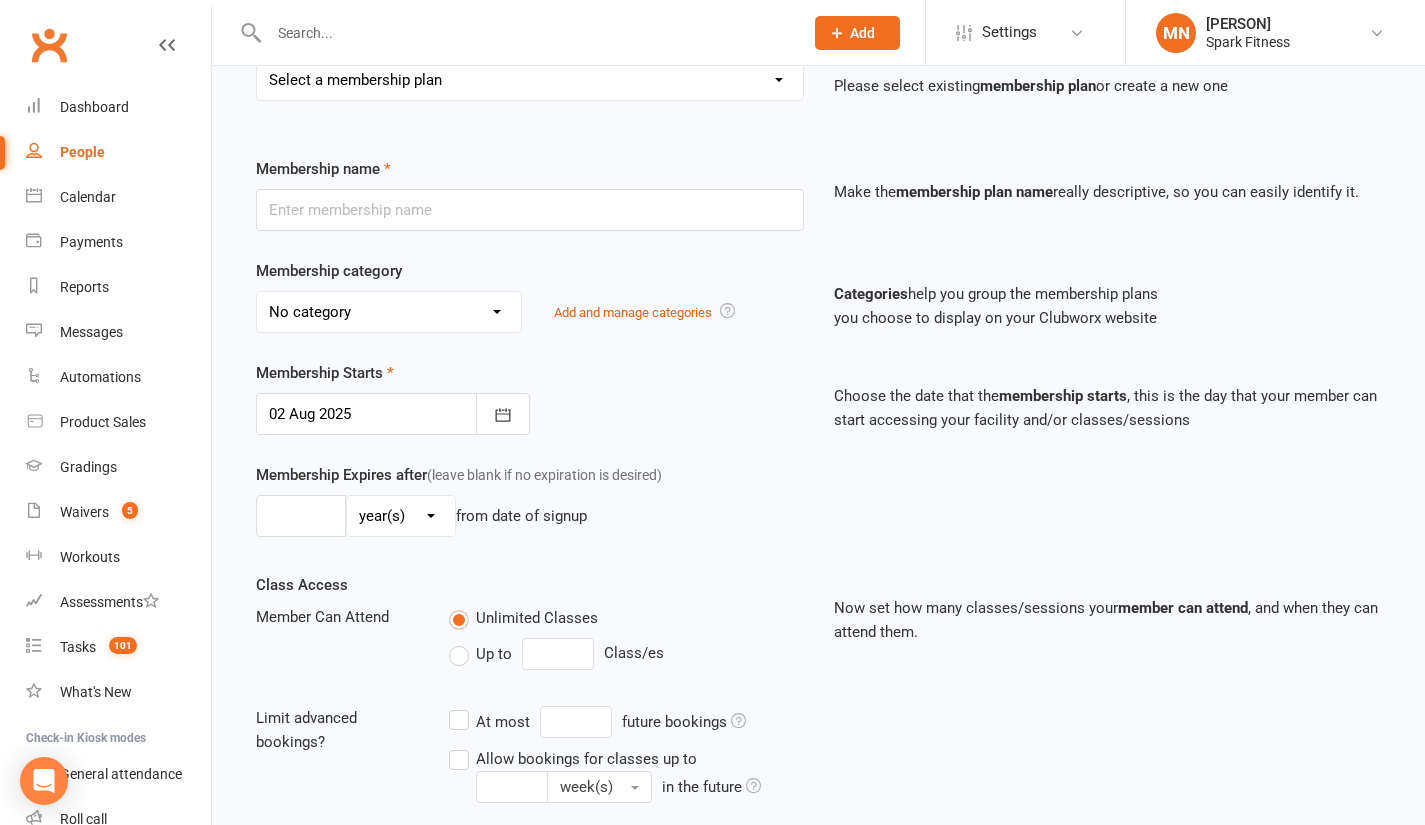 click on "Membership name Make the  membership plan name  really descriptive, so you can easily identify it." at bounding box center (818, 208) 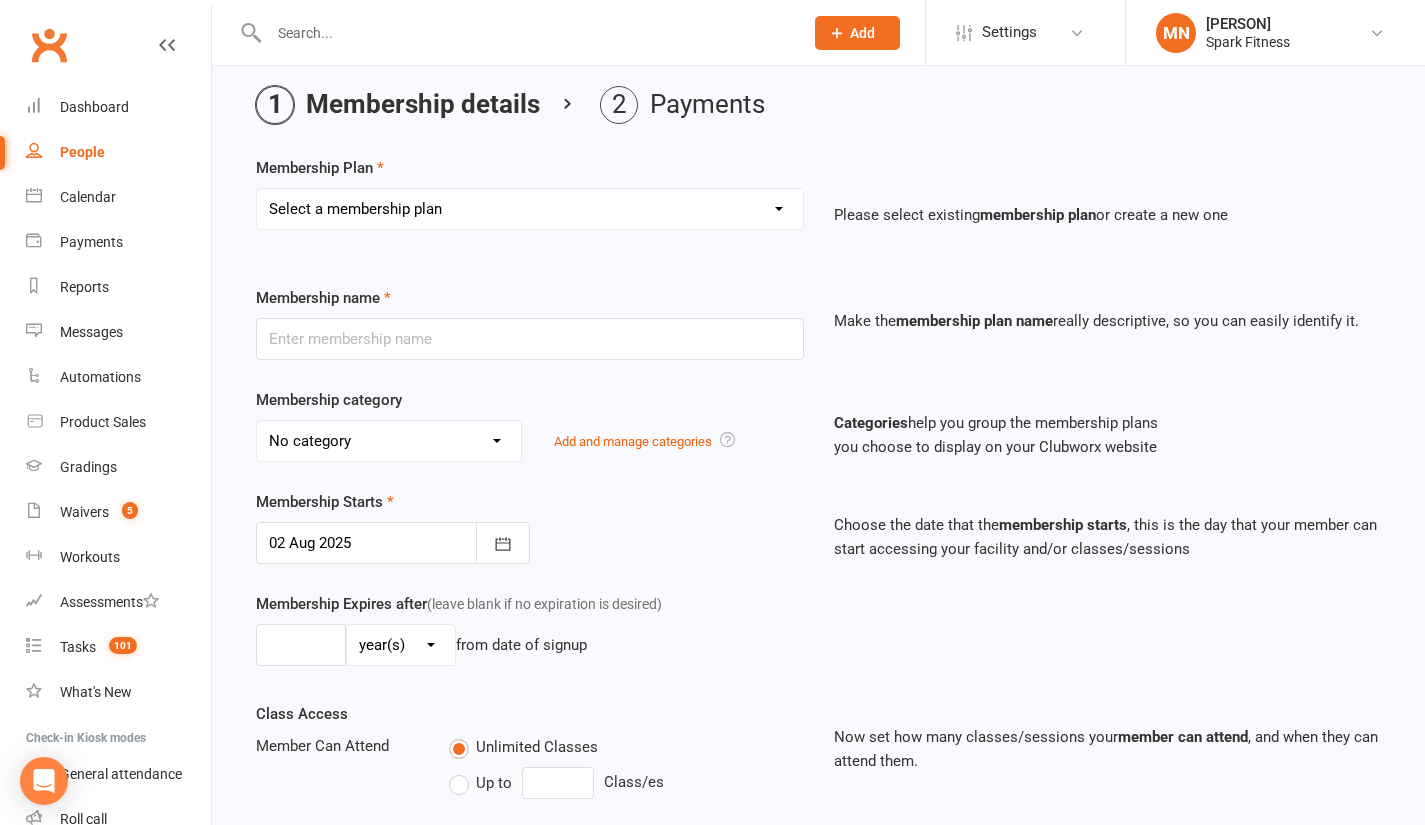 scroll, scrollTop: 0, scrollLeft: 0, axis: both 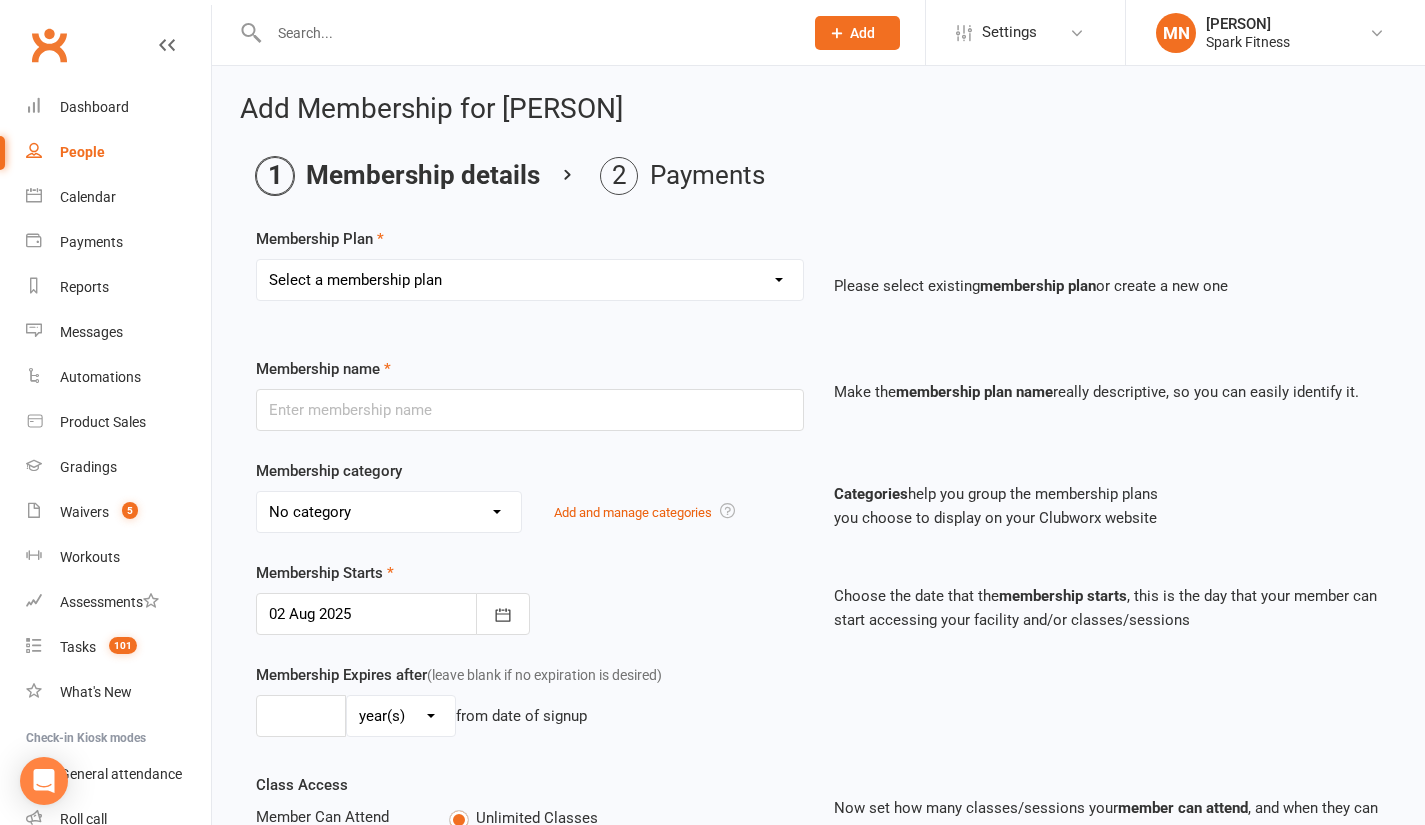 click on "Select a membership plan Create new Membership Plan Karate 1 class per week Karate 2 classes per week Fitness Kickboxing Unlimited Classes Karate 3 members training 1 class per week Fitness Kickboxing Class Packs Fitness Kickboxing 1 class per week Fitness Kickboxing 2 classes per week 3 Session Trial + FREE Gloves Fitness Kickboxing Casual Class Fitness Kickboxing Other Studio Unlimited Unlimited classes 5 karate classes plus uniform trial Karate 1 class per week - (Payments made through sibling)" at bounding box center [530, 280] 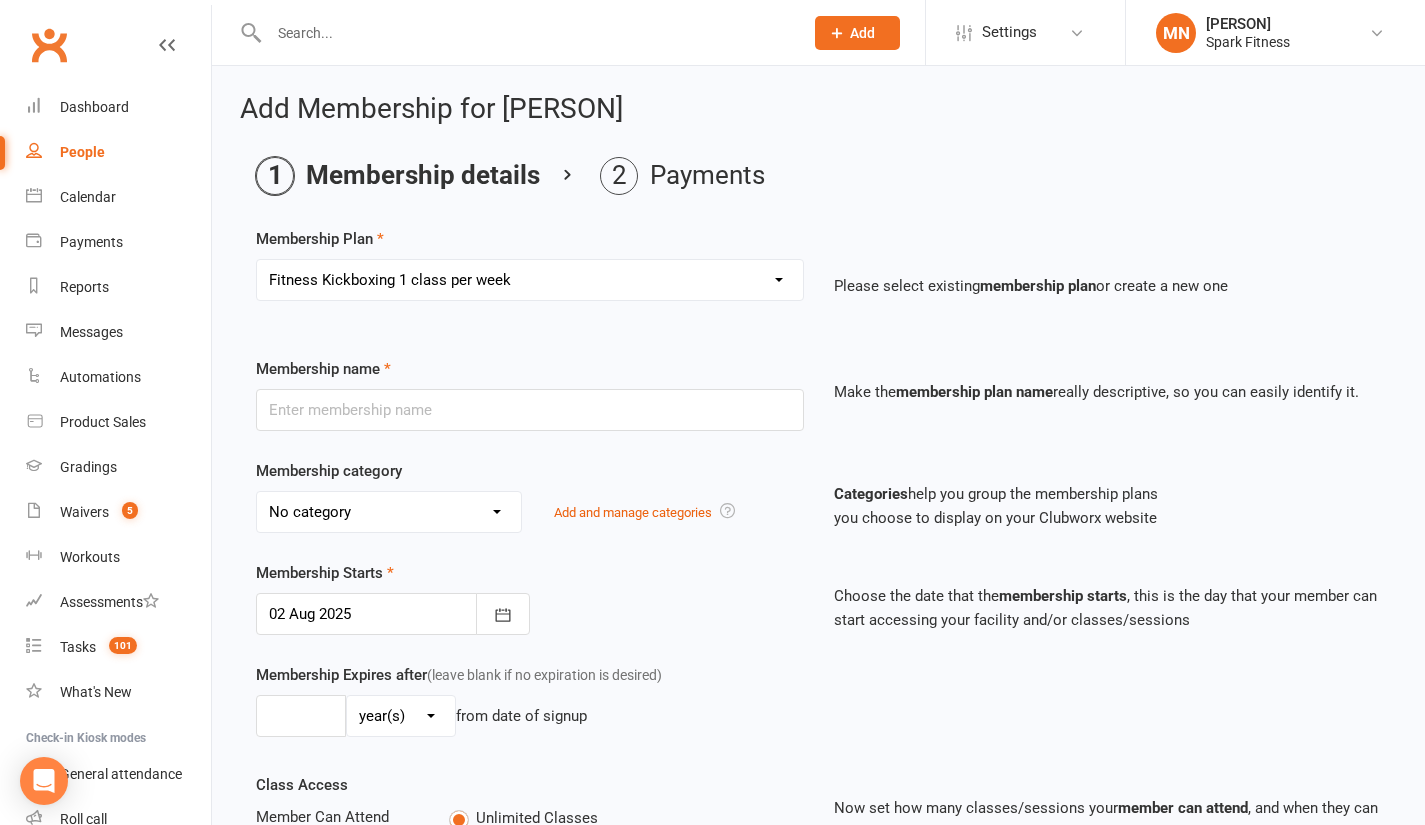 click on "Select a membership plan Create new Membership Plan Karate 1 class per week Karate 2 classes per week Fitness Kickboxing Unlimited Classes Karate 3 members training 1 class per week Fitness Kickboxing Class Packs Fitness Kickboxing 1 class per week Fitness Kickboxing 2 classes per week 3 Session Trial + FREE Gloves Fitness Kickboxing Casual Class Fitness Kickboxing Other Studio Unlimited Unlimited classes 5 karate classes plus uniform trial Karate 1 class per week - (Payments made through sibling)" at bounding box center [530, 280] 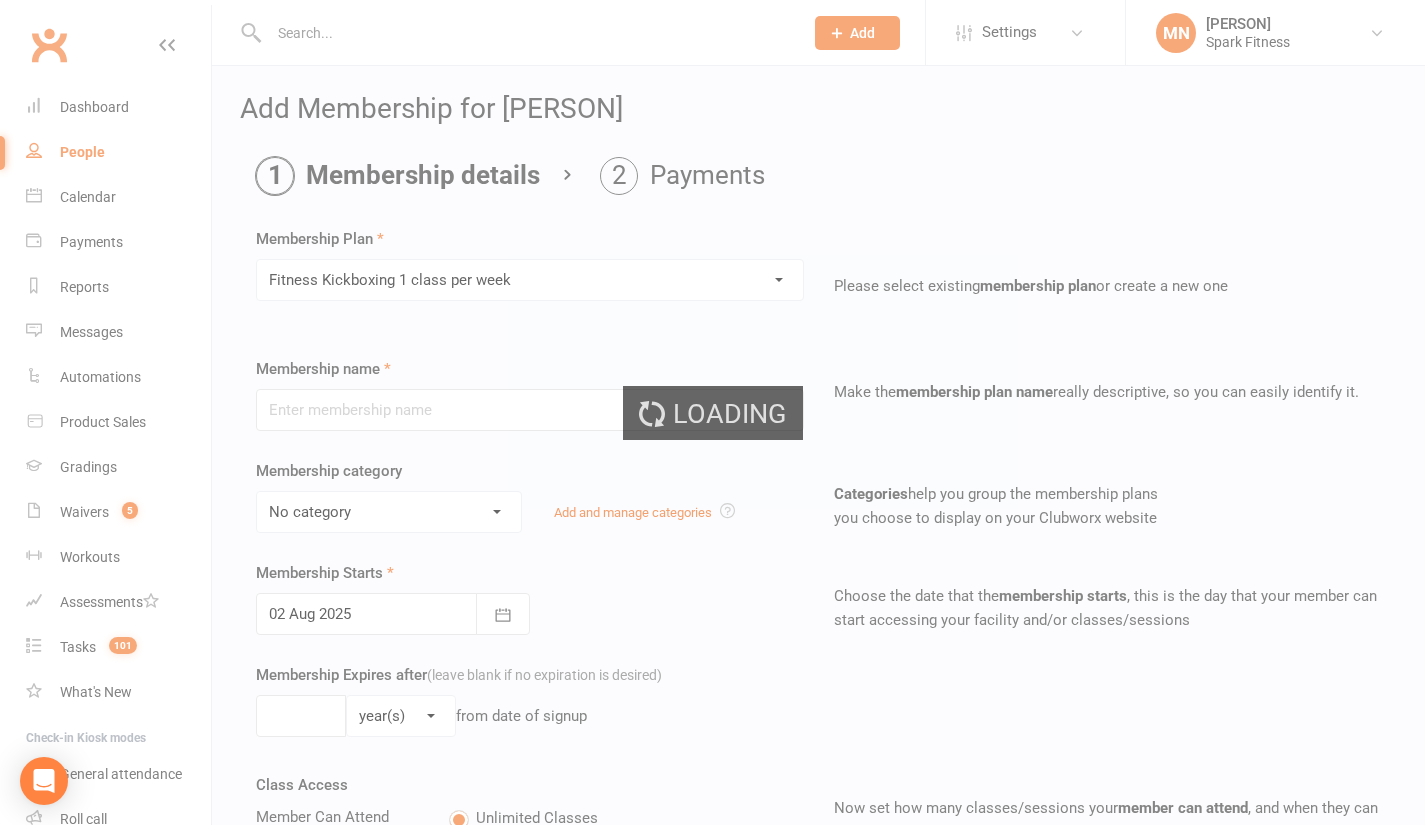 type on "Fitness Kickboxing 1 class per week" 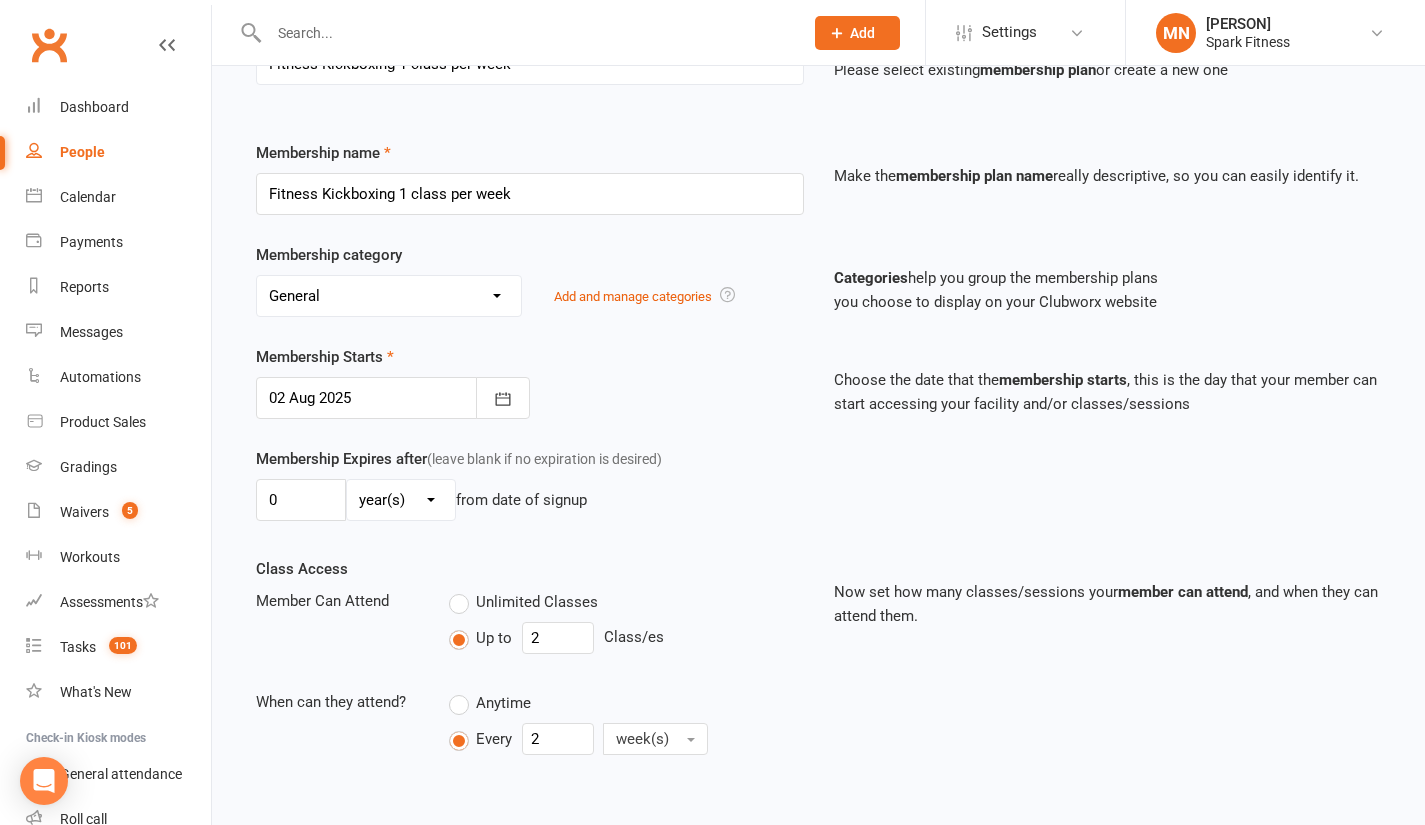 scroll, scrollTop: 300, scrollLeft: 0, axis: vertical 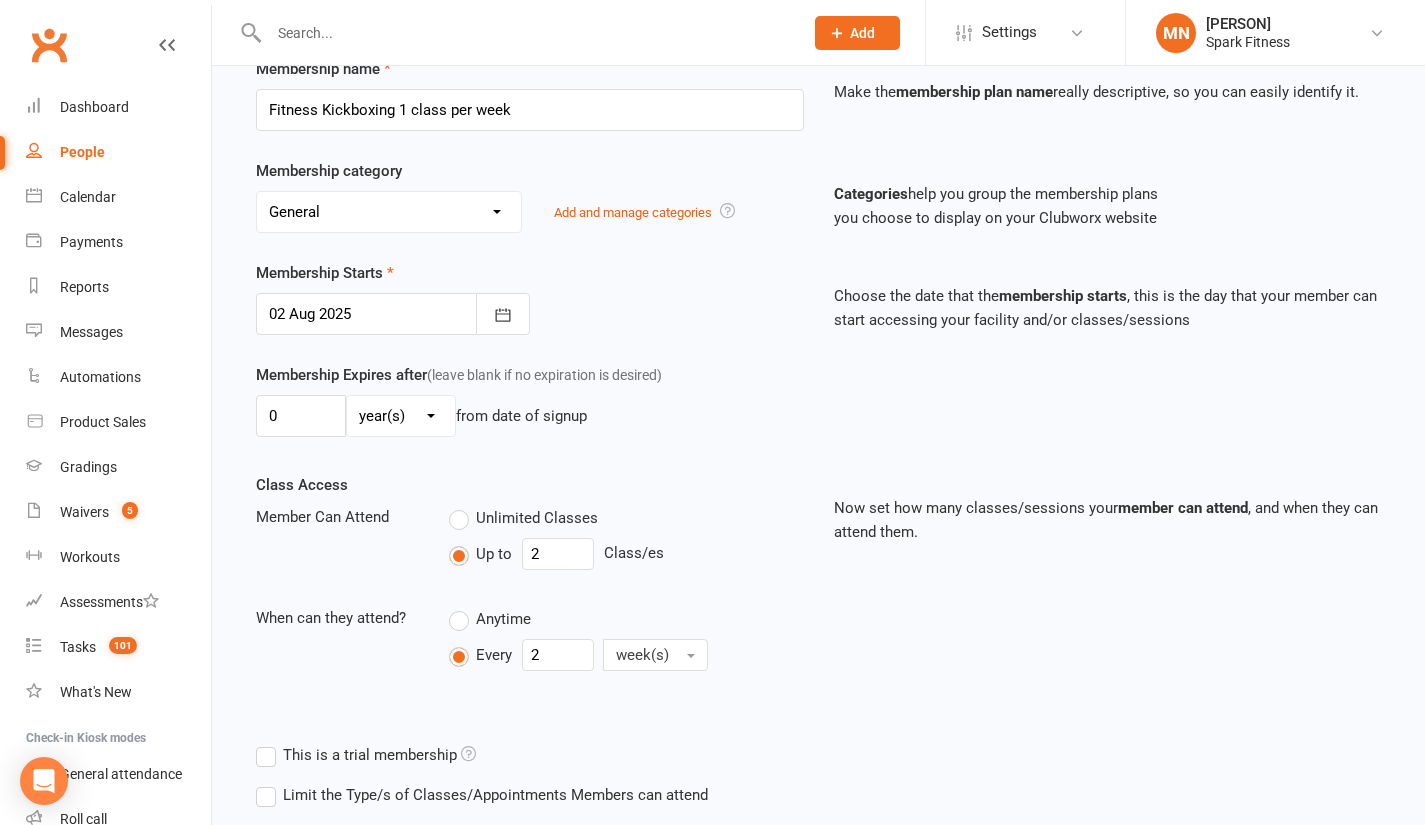 click at bounding box center (393, 314) 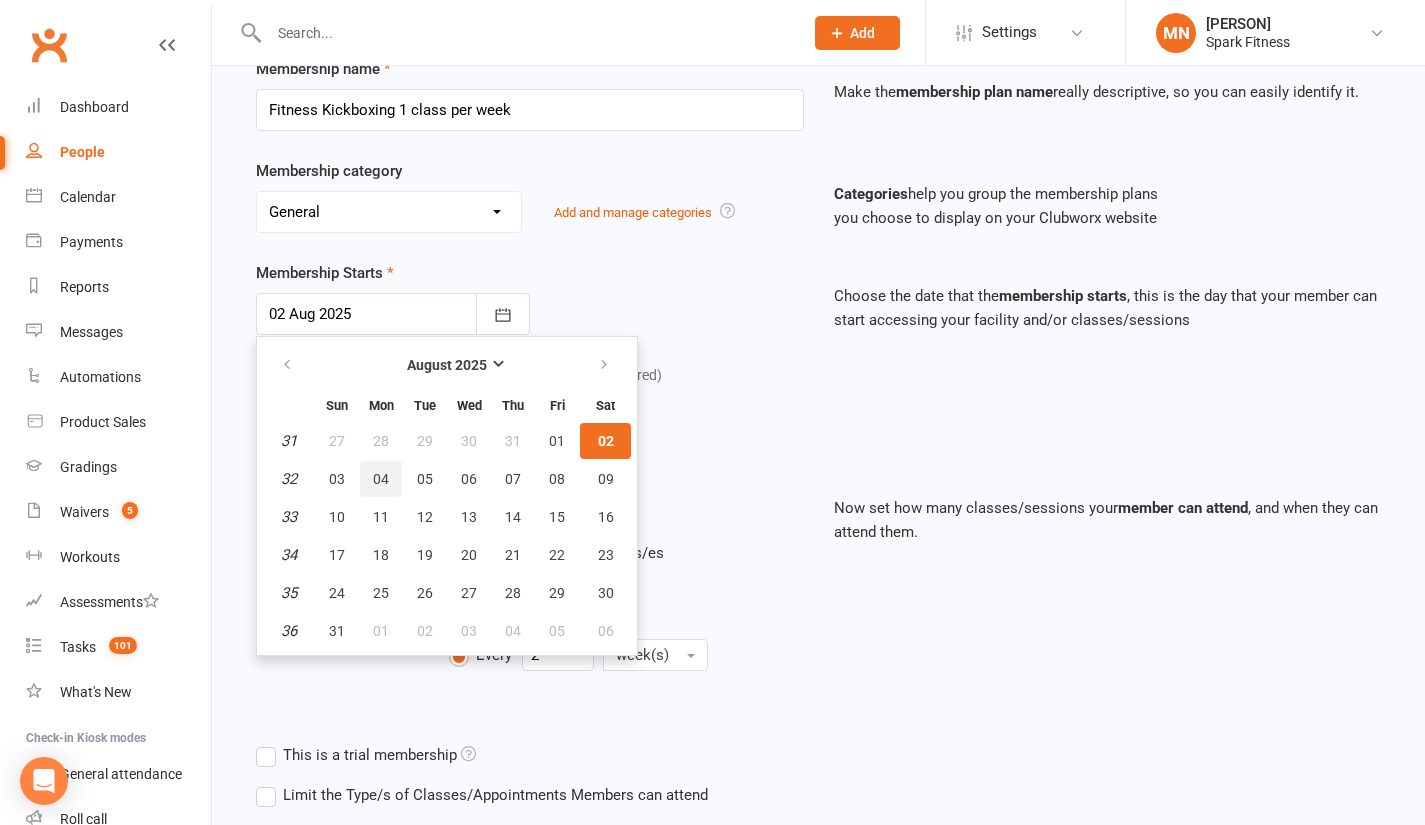 click on "04" at bounding box center [381, 479] 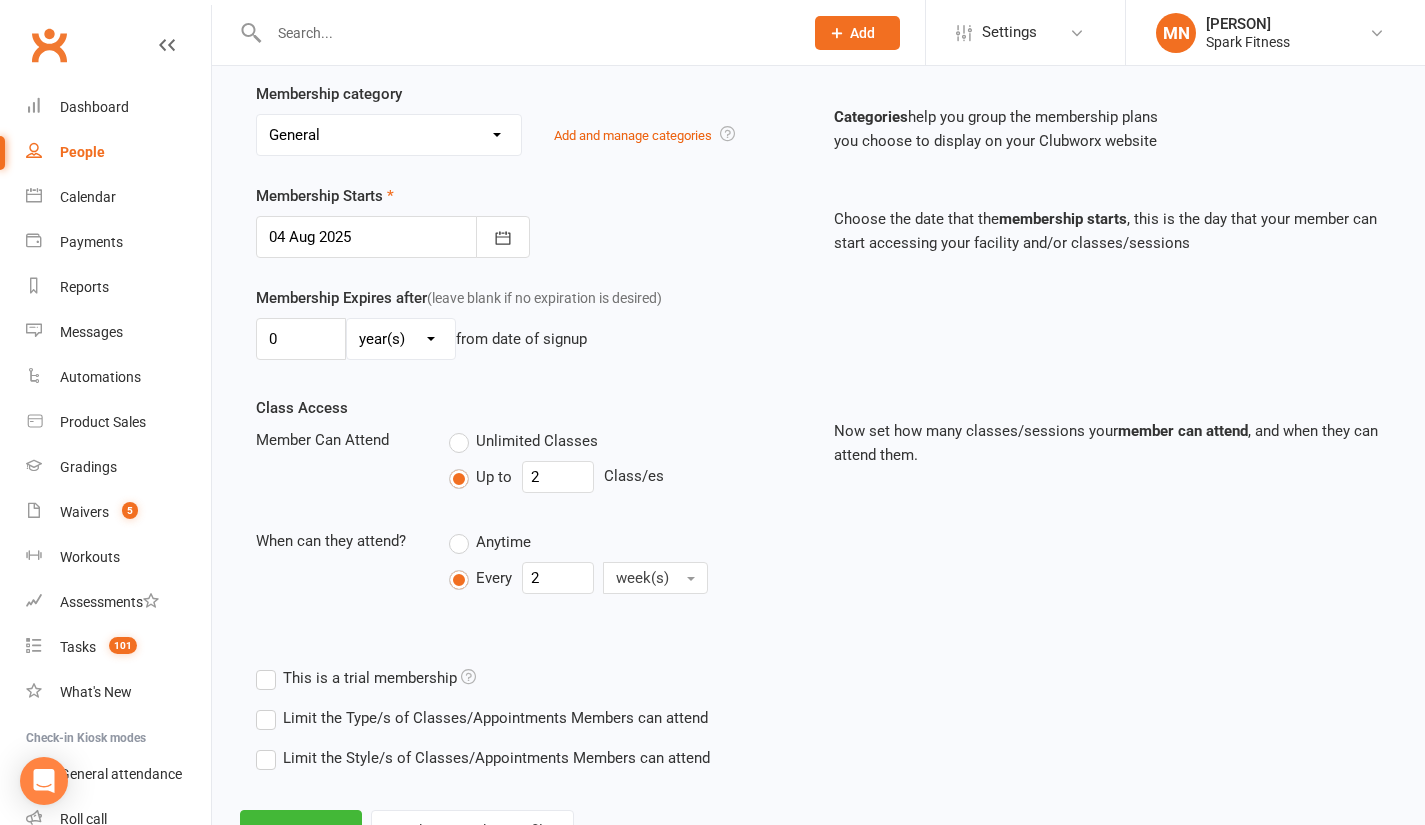 scroll, scrollTop: 461, scrollLeft: 0, axis: vertical 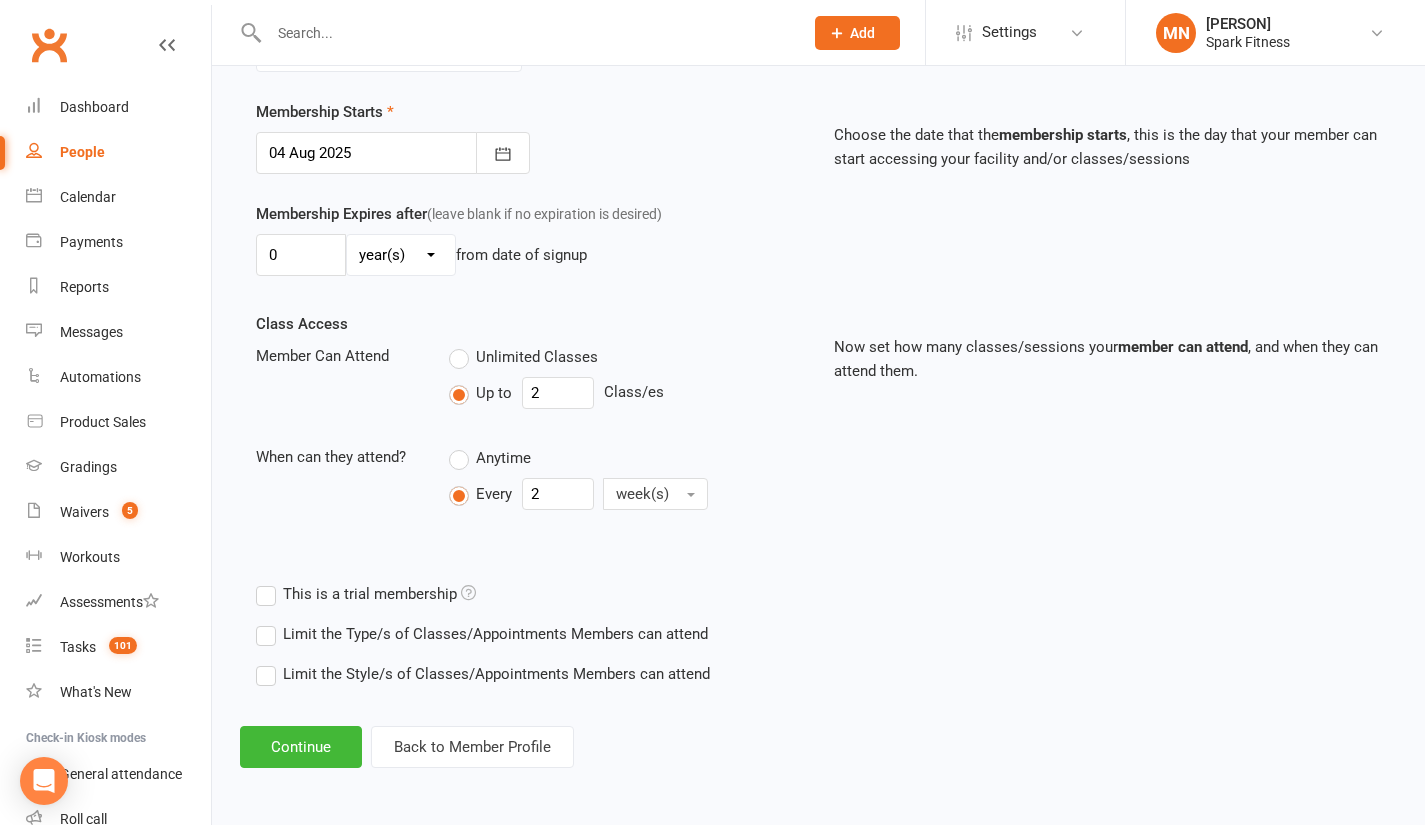 click on "Limit the Type/s of Classes/Appointments Members can attend" at bounding box center (482, 634) 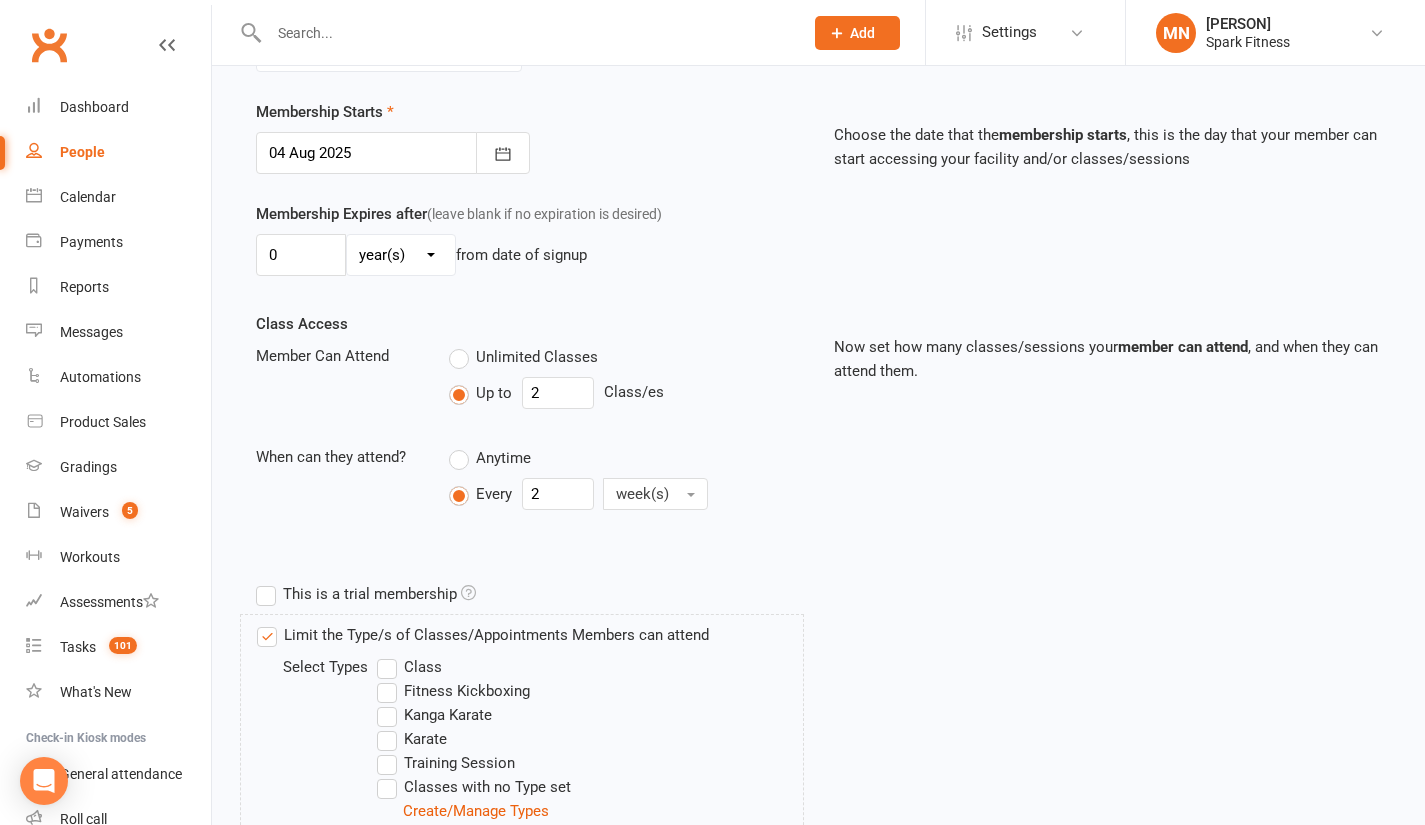scroll, scrollTop: 663, scrollLeft: 0, axis: vertical 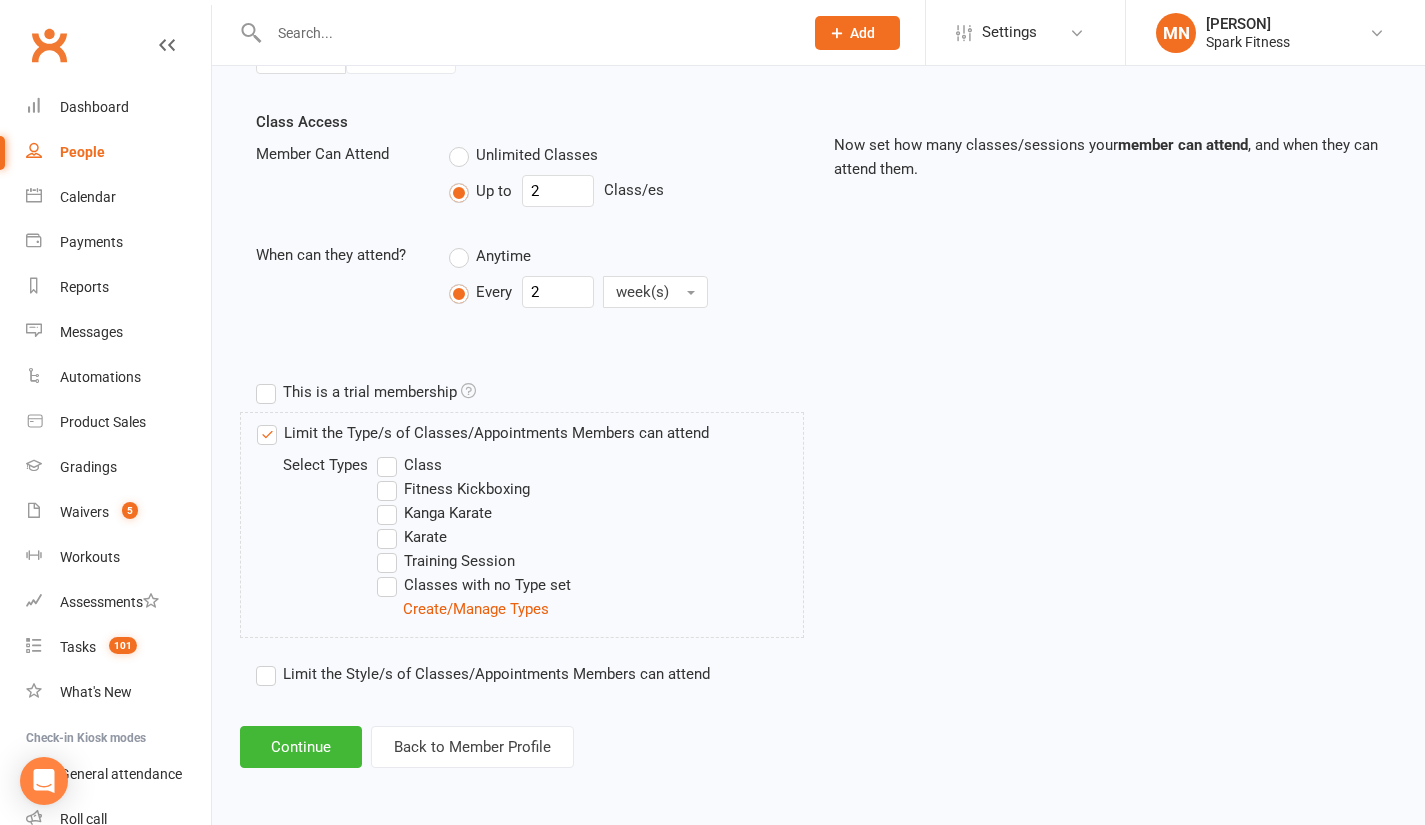 click on "Limit the Type/s of Classes/Appointments Members can attend" at bounding box center [483, 433] 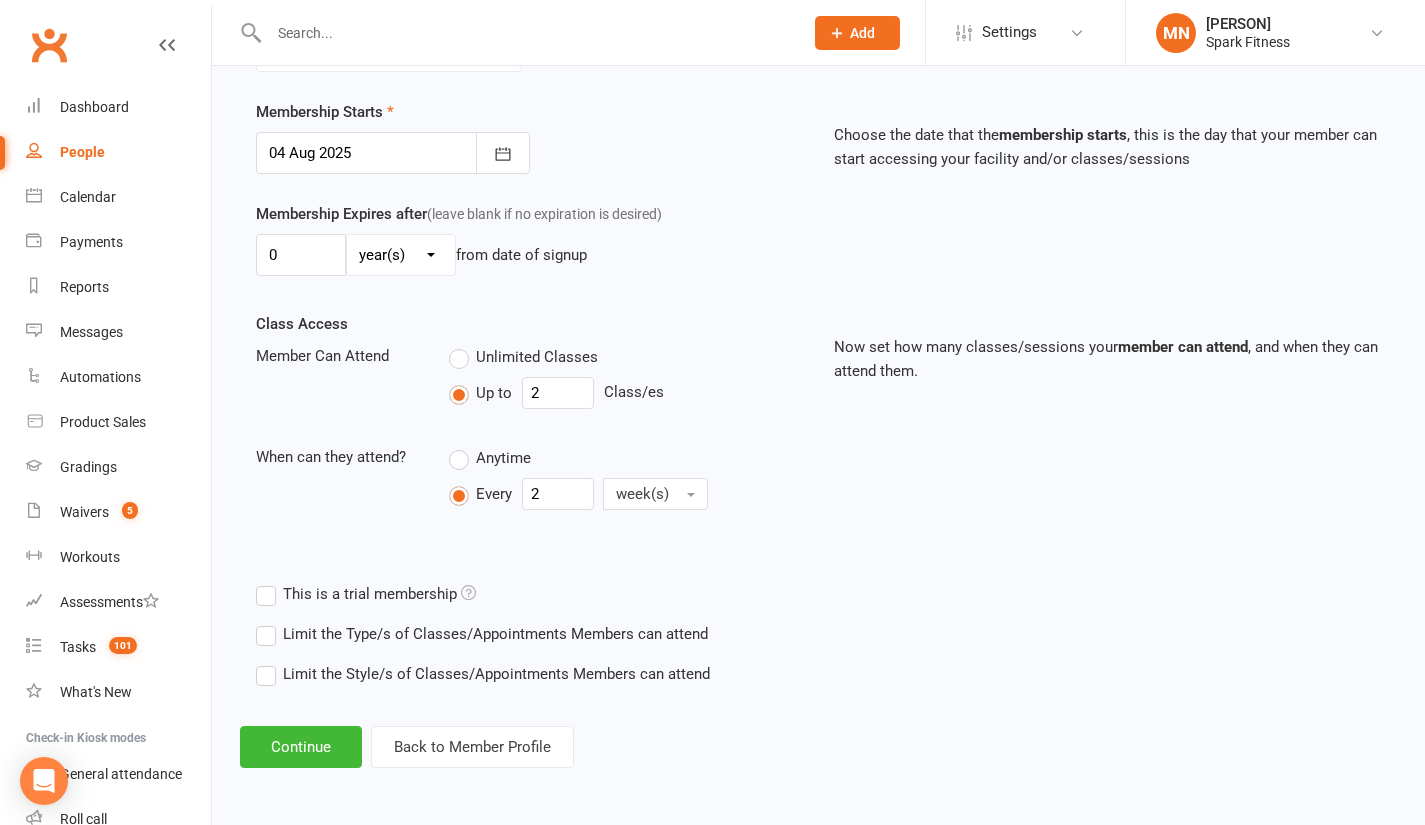 scroll, scrollTop: 461, scrollLeft: 0, axis: vertical 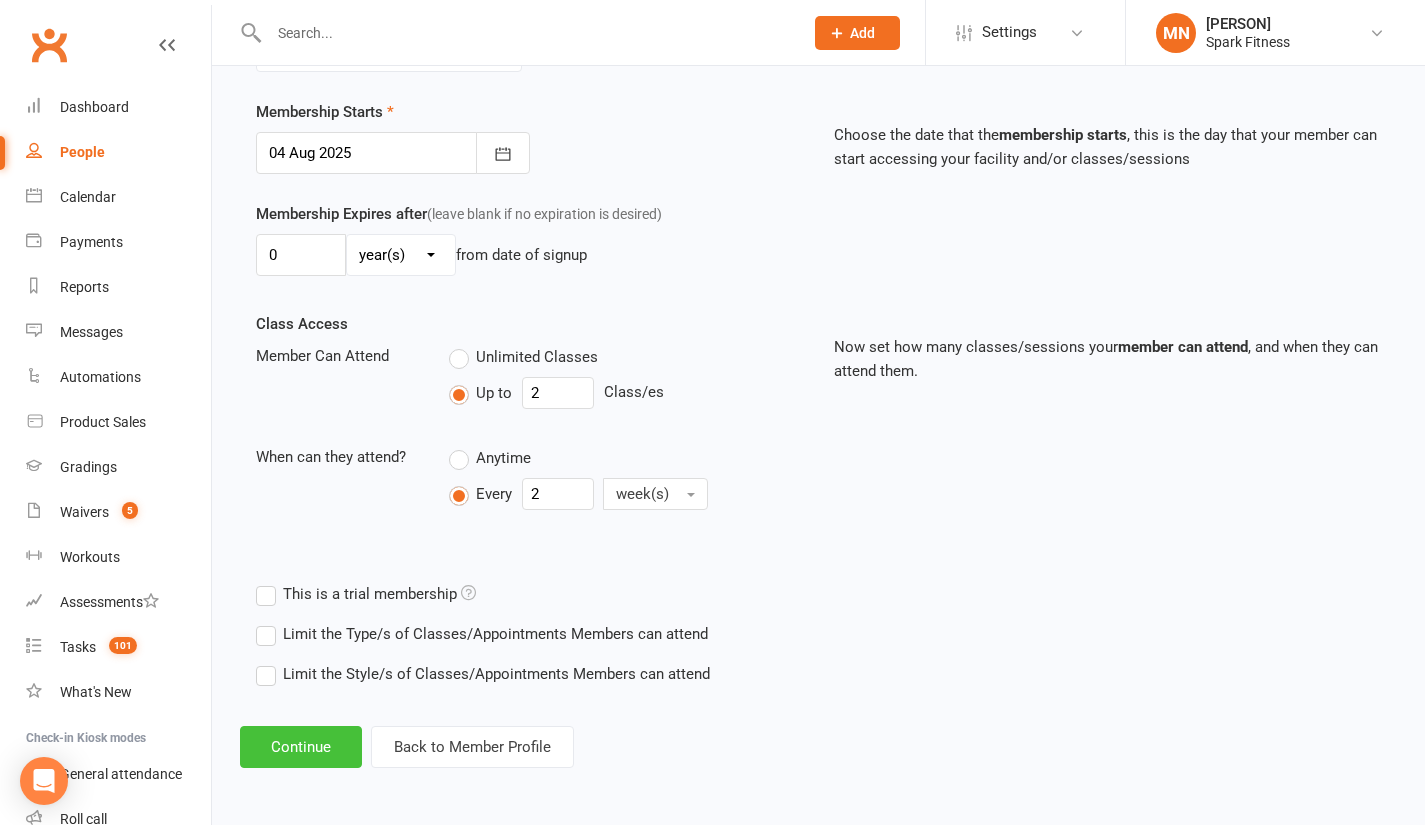 click on "Continue" at bounding box center [301, 747] 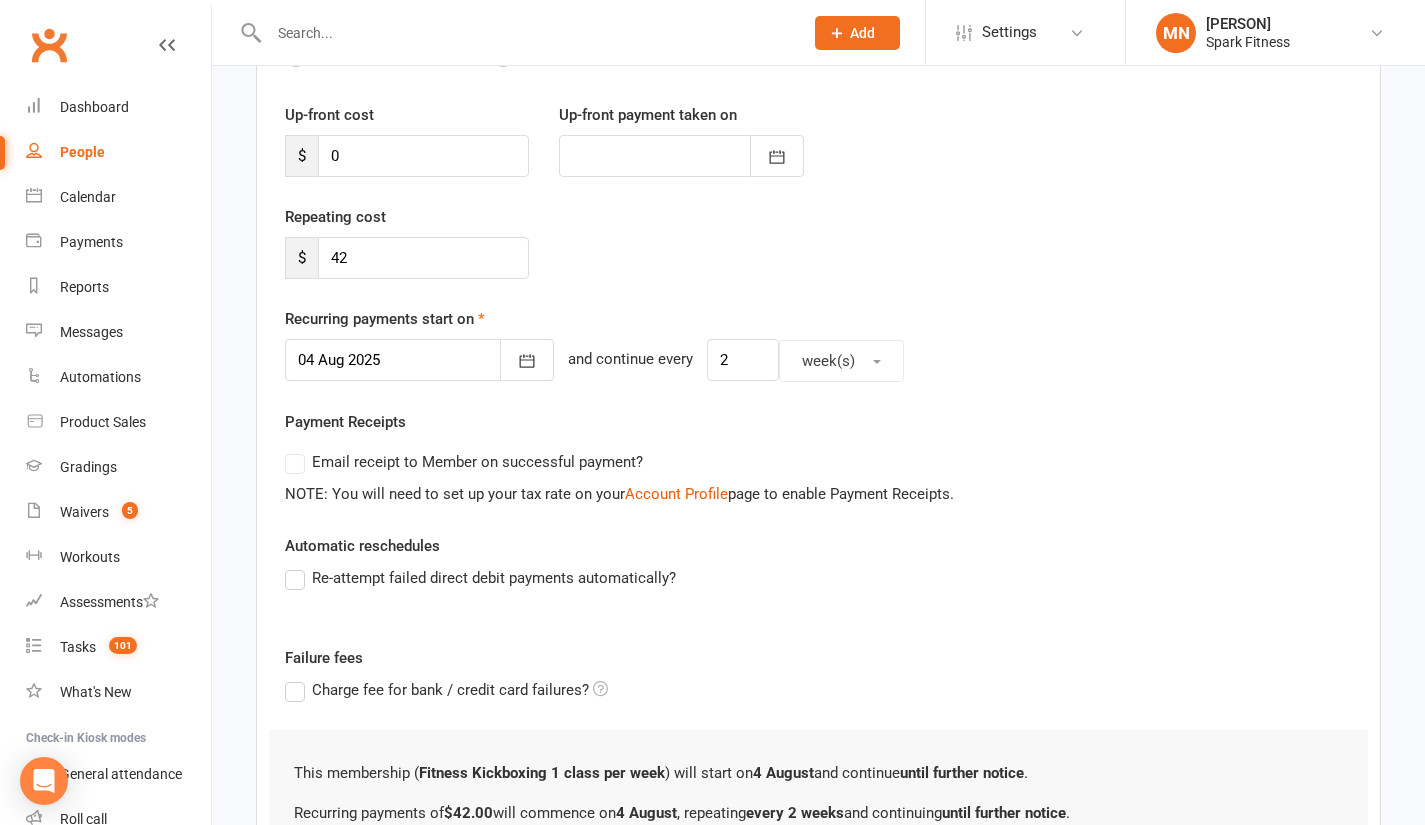 scroll, scrollTop: 469, scrollLeft: 0, axis: vertical 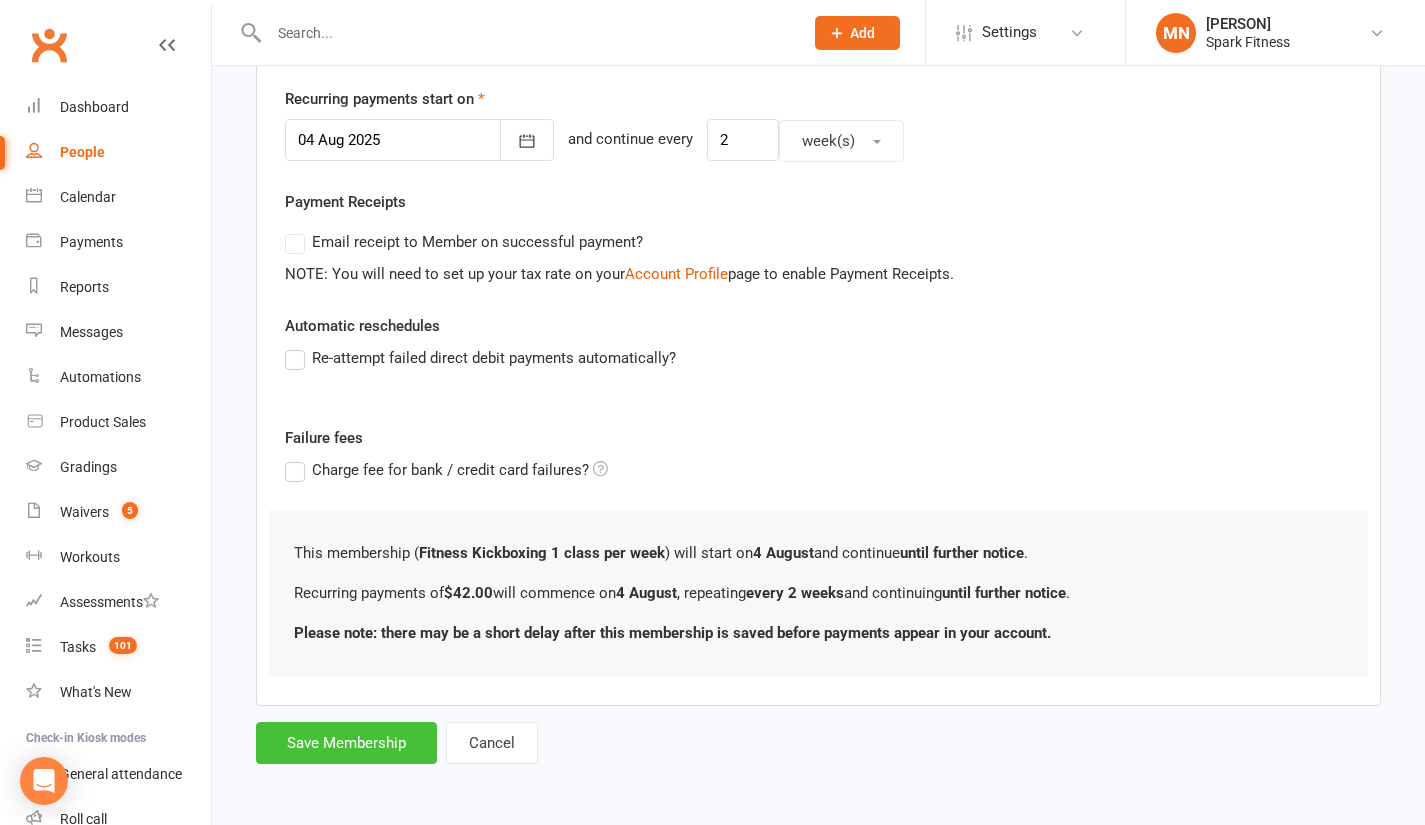 click on "Save Membership" at bounding box center [346, 743] 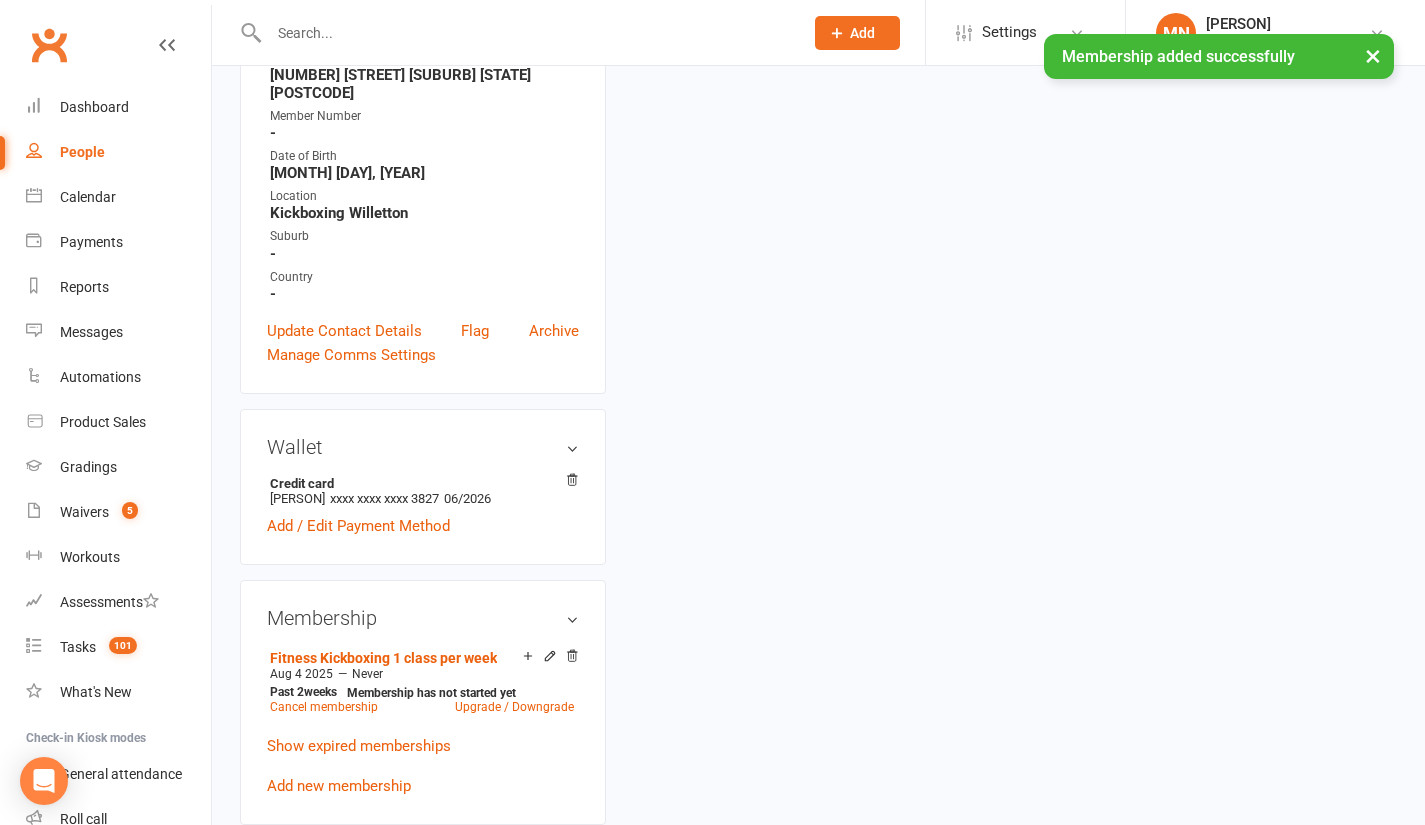 scroll, scrollTop: 0, scrollLeft: 0, axis: both 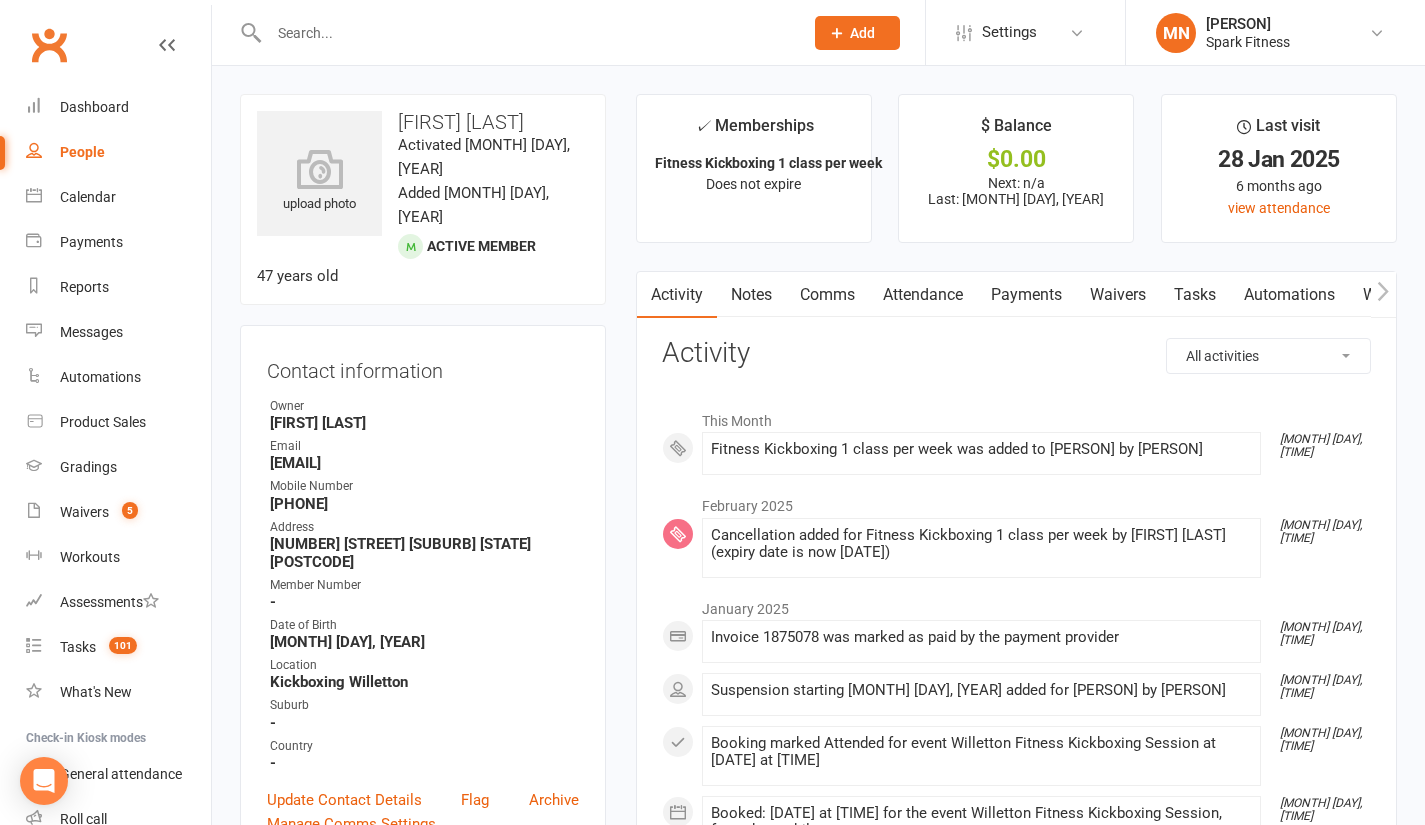 click at bounding box center [526, 33] 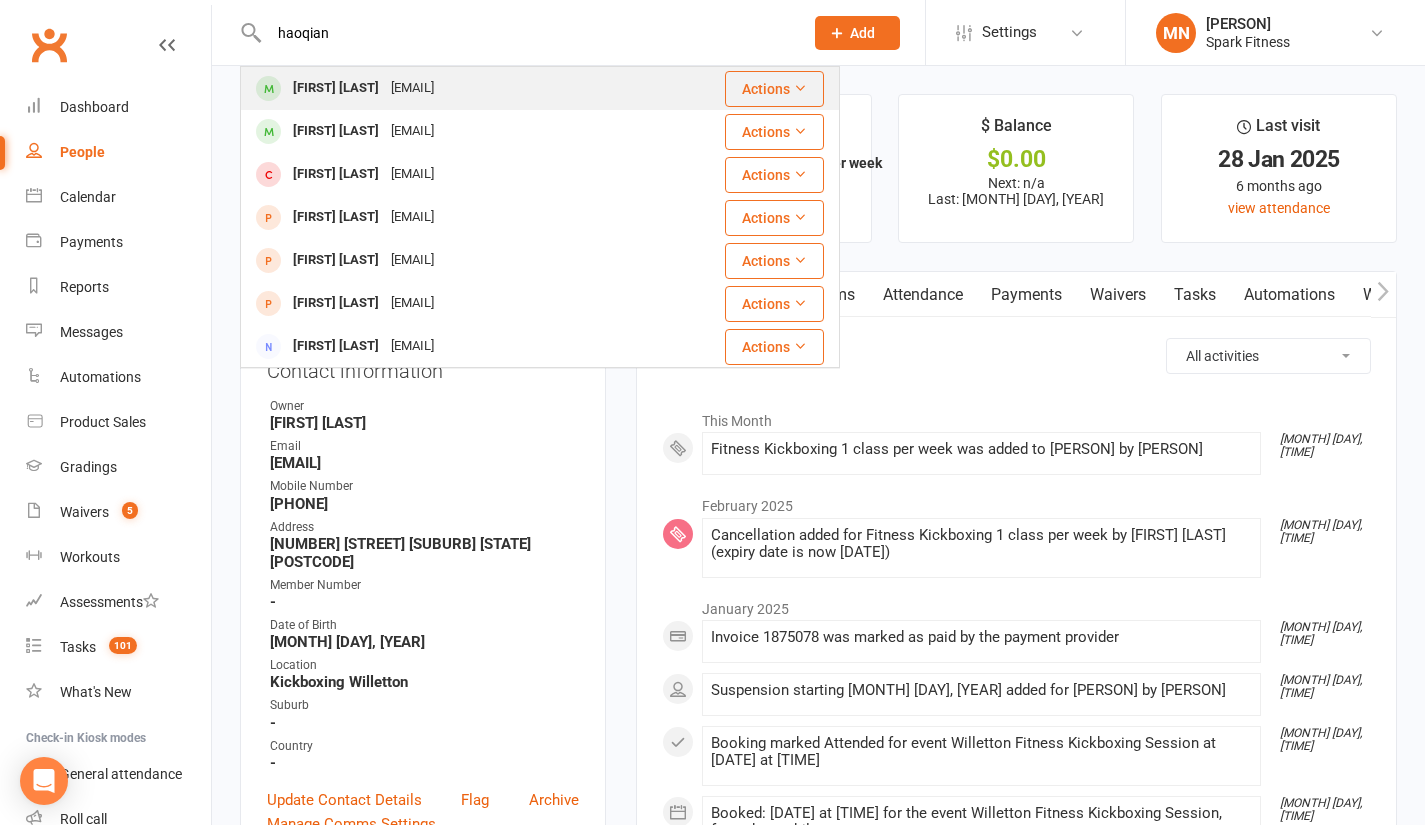 type on "haoqian" 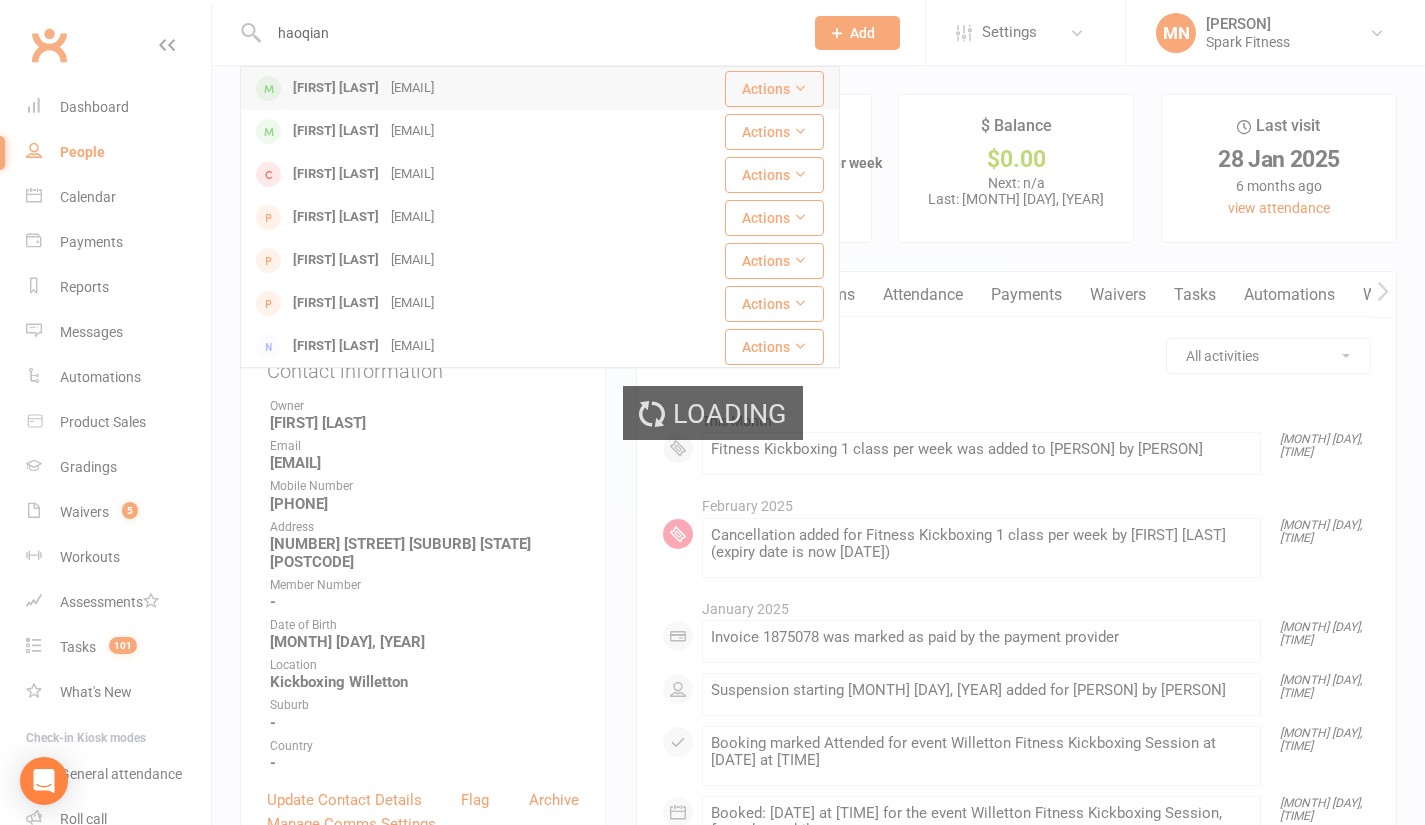 type 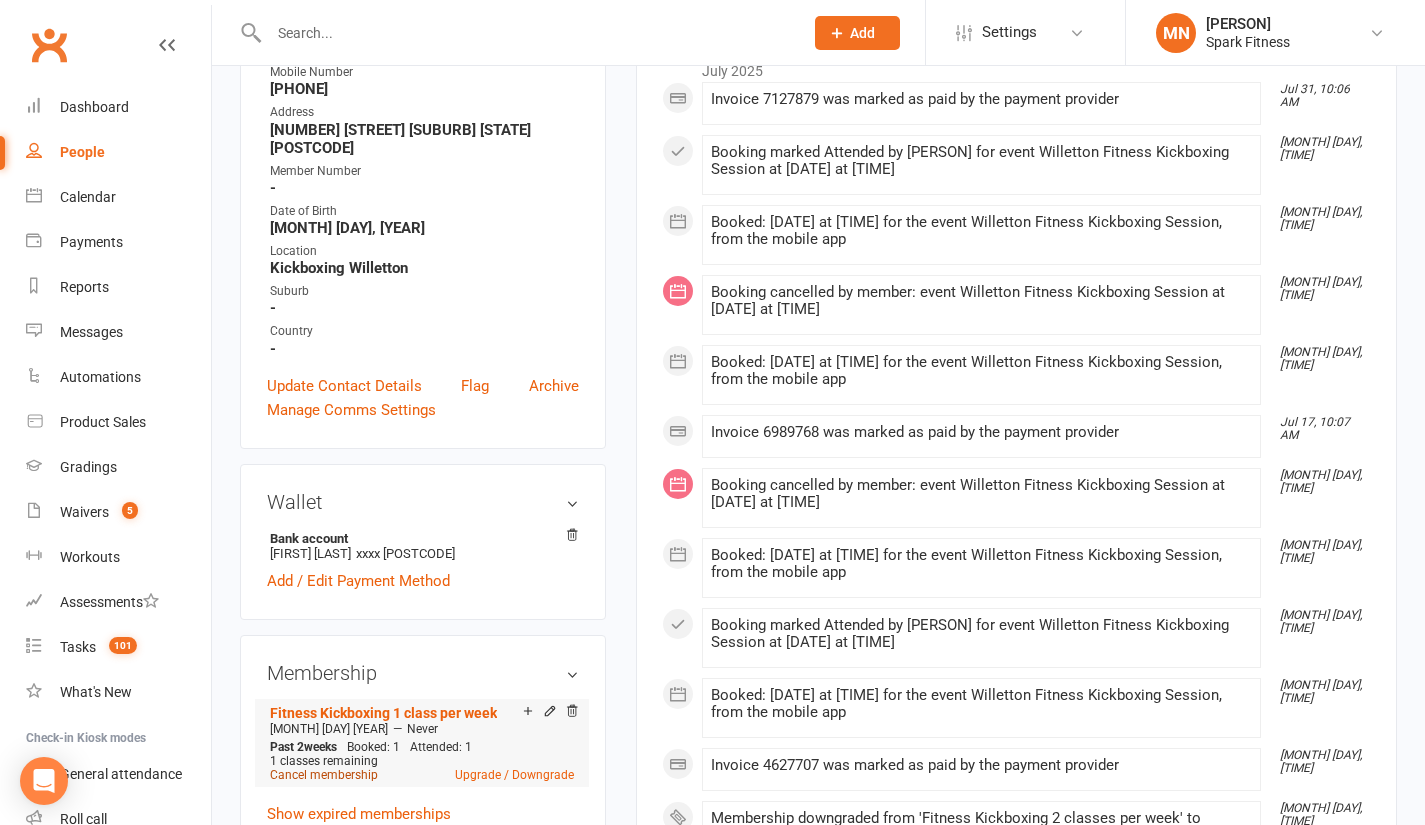 scroll, scrollTop: 600, scrollLeft: 0, axis: vertical 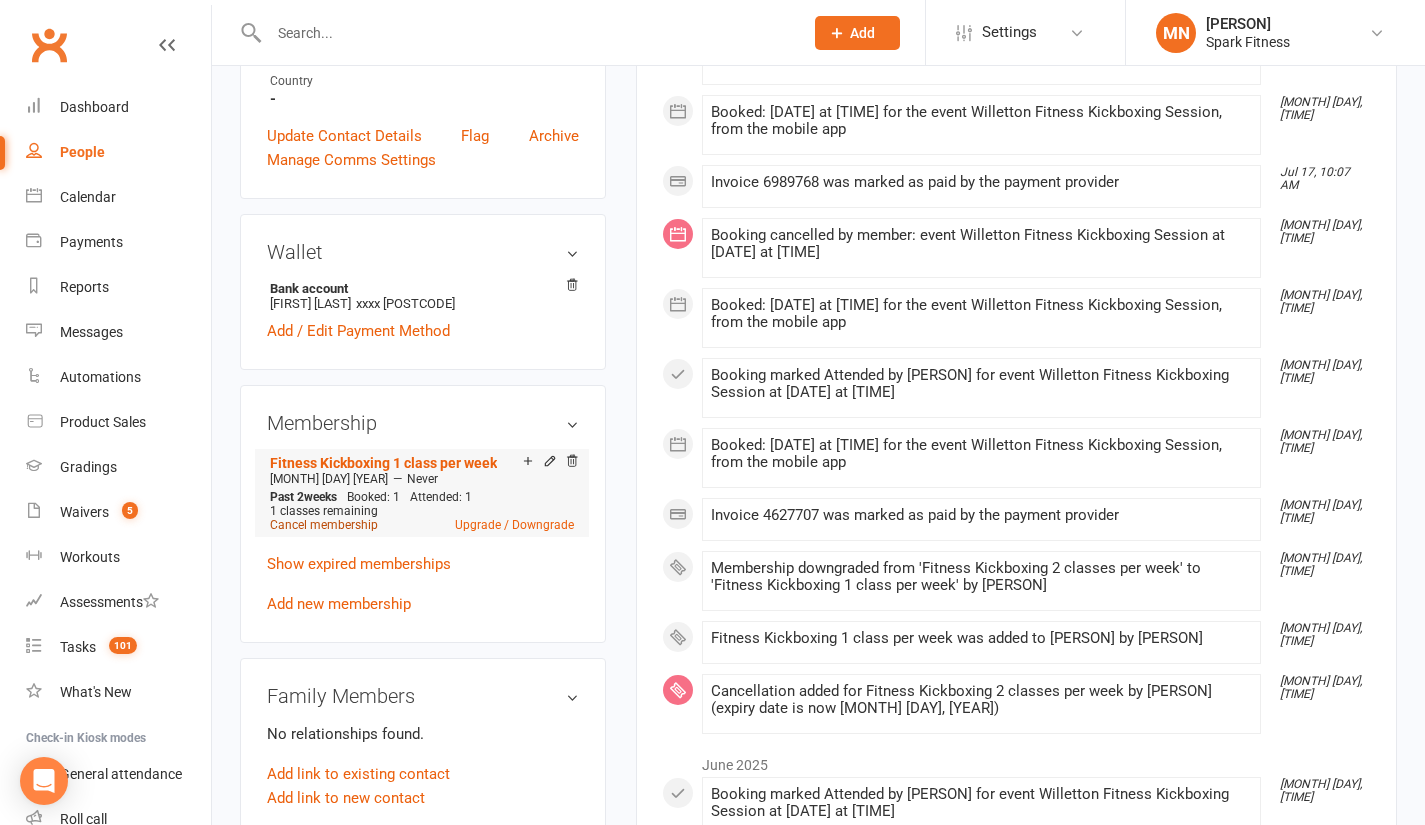 click on "Cancel membership" at bounding box center [324, 525] 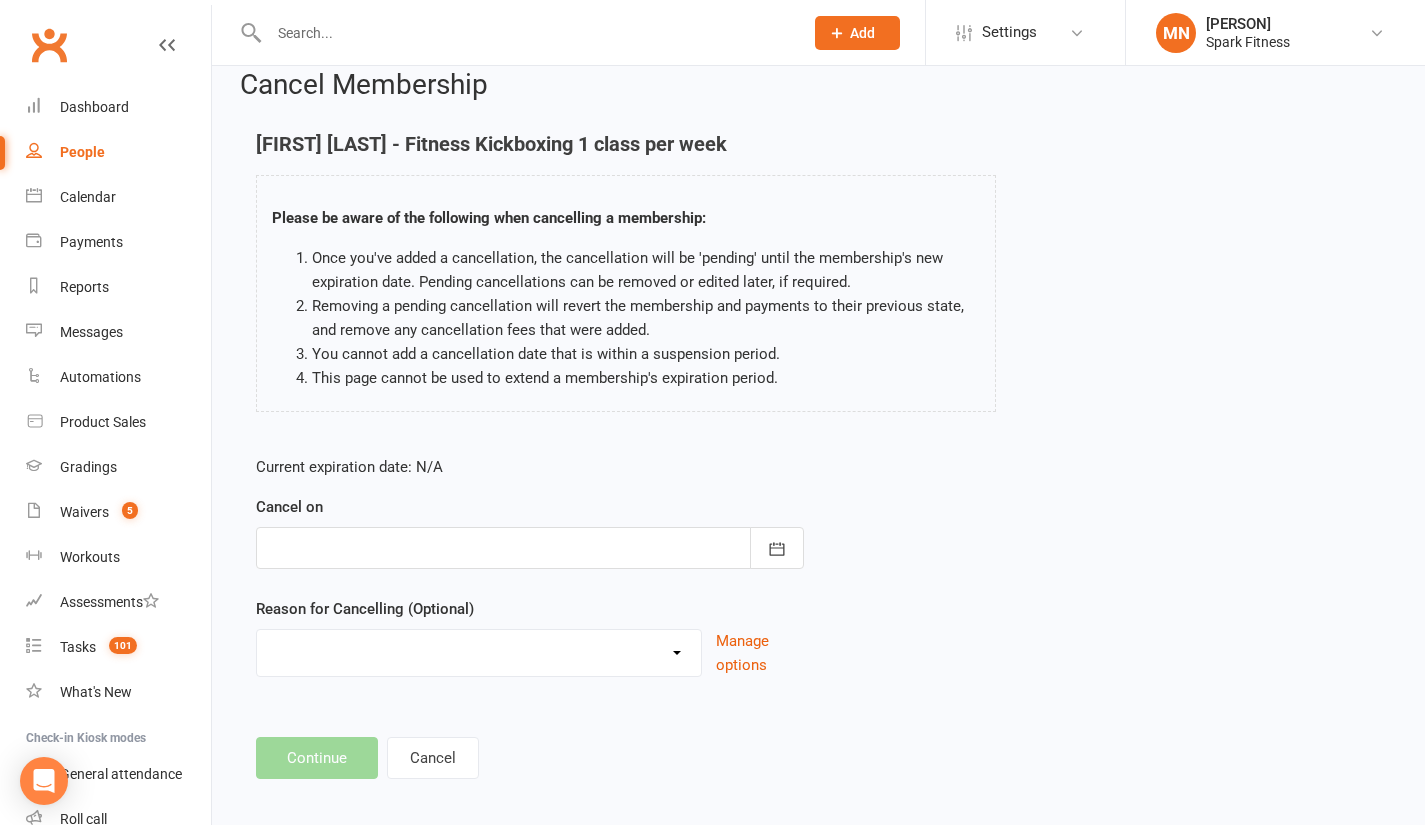 scroll, scrollTop: 39, scrollLeft: 0, axis: vertical 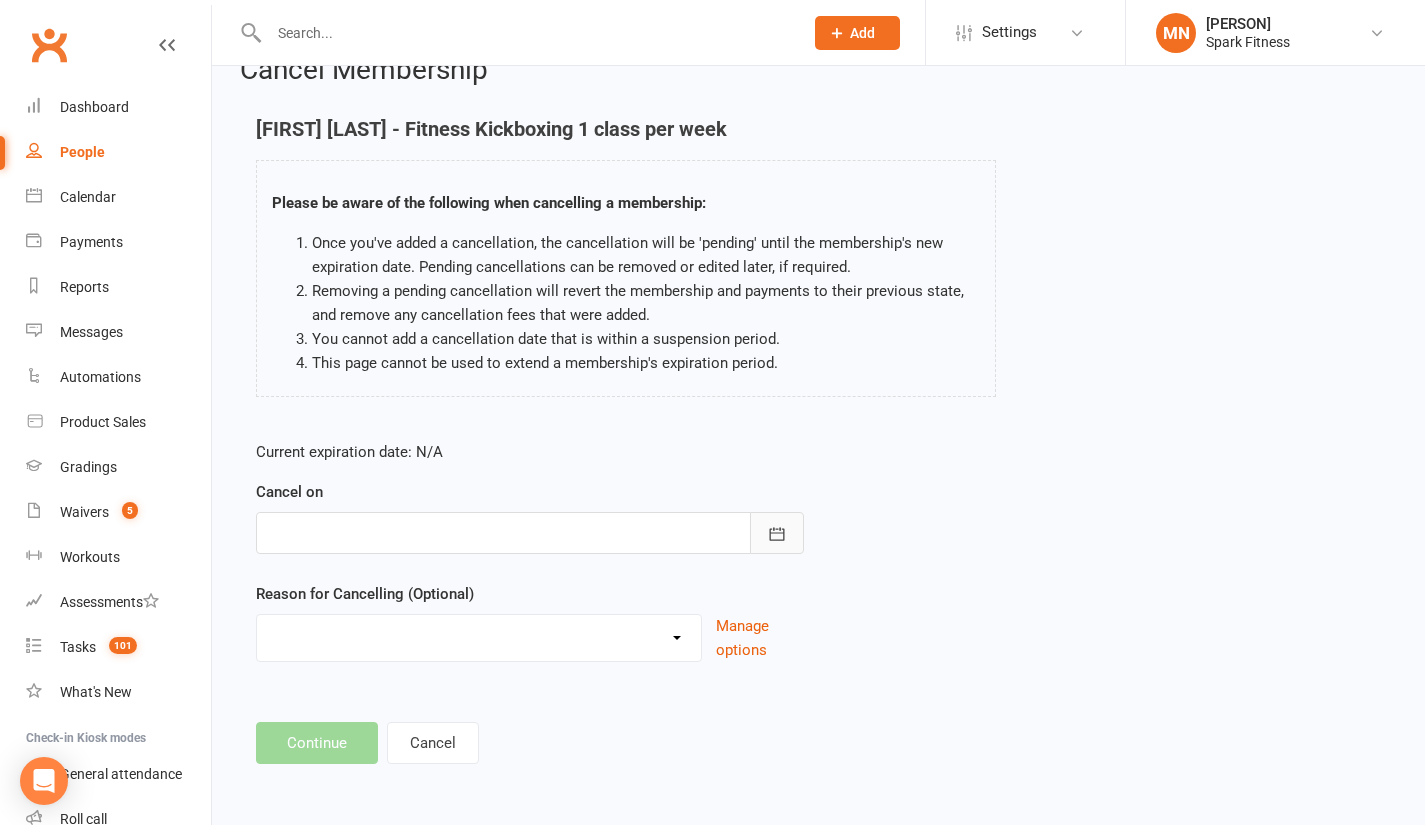 click 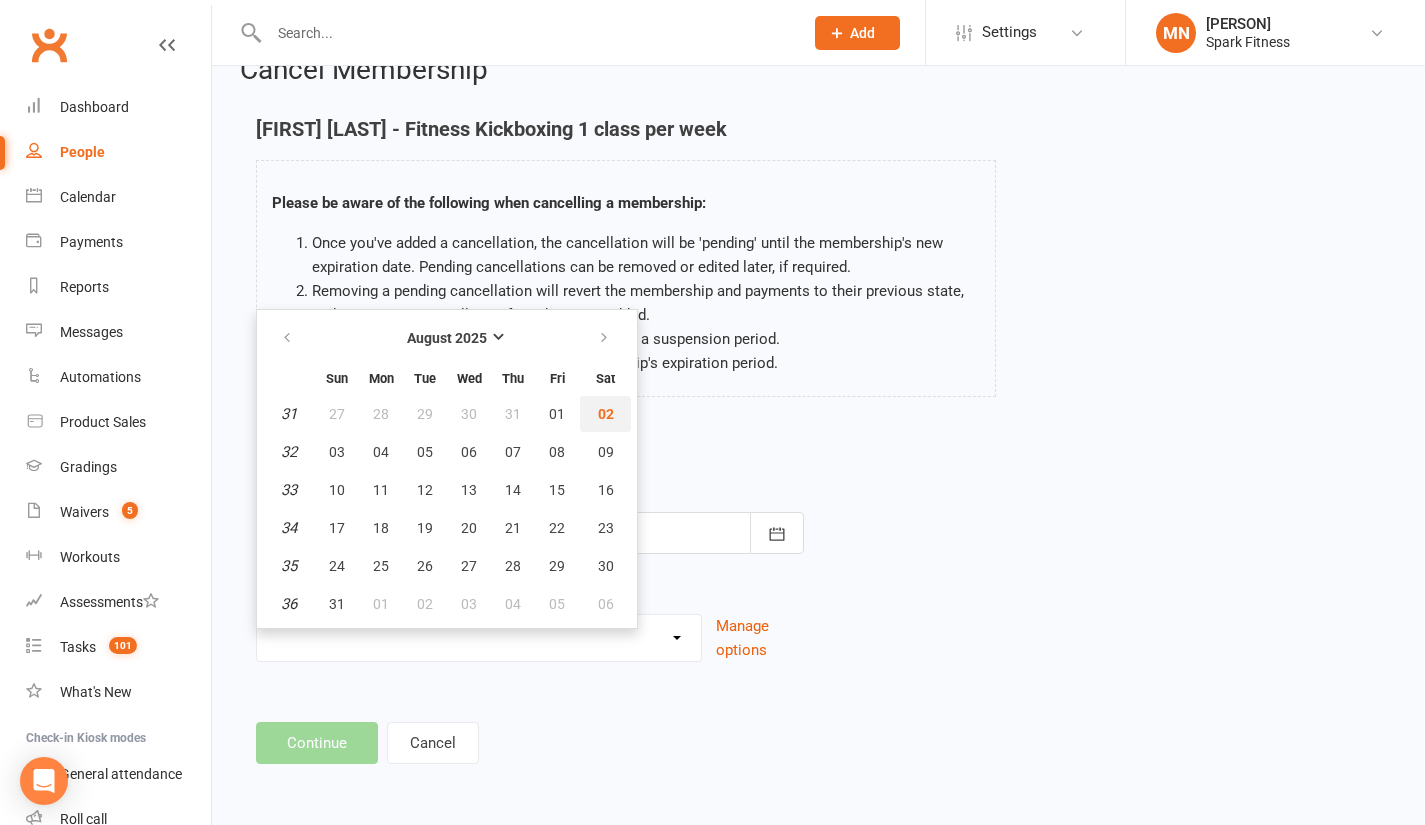 click on "02" at bounding box center [606, 414] 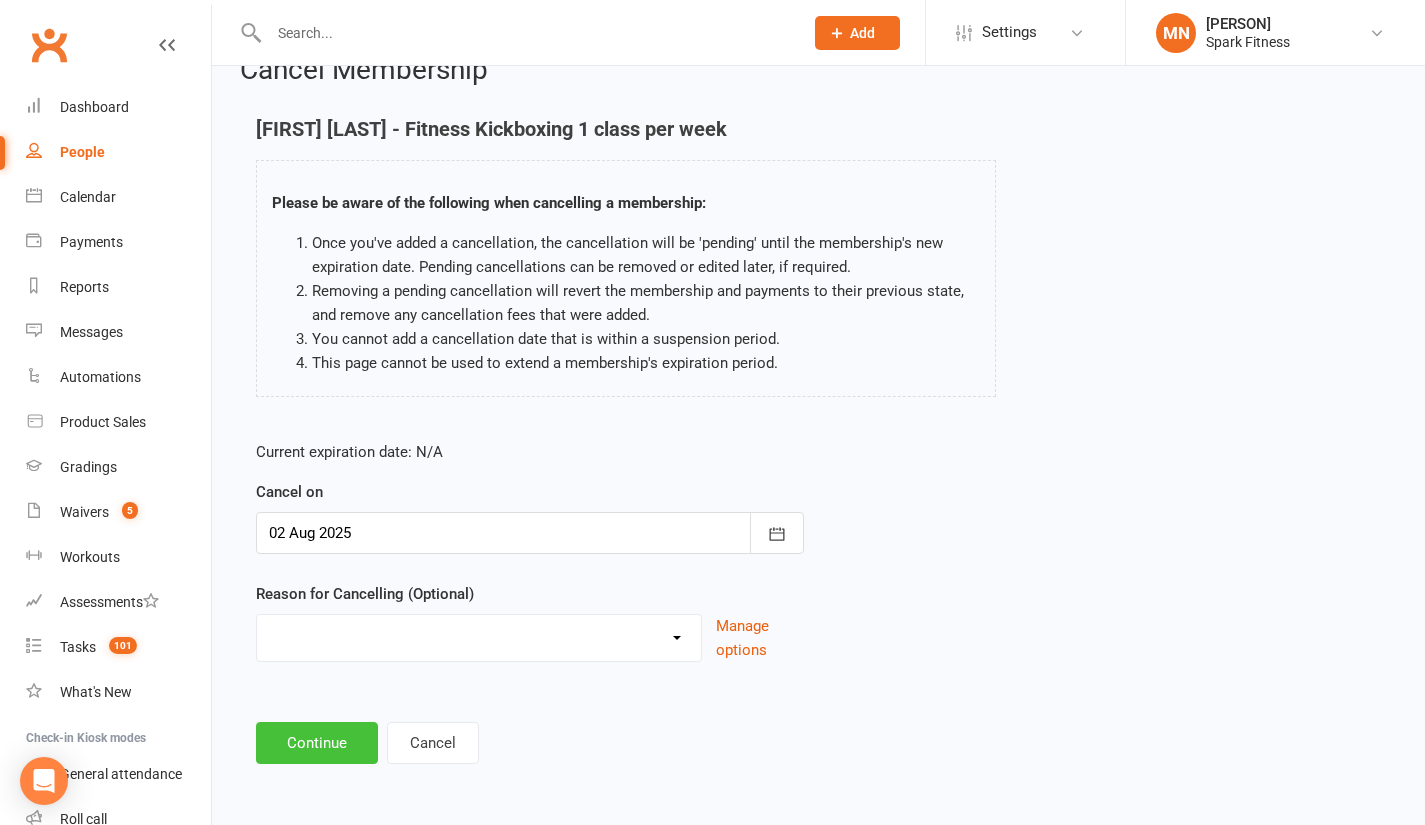 click on "Continue" at bounding box center (317, 743) 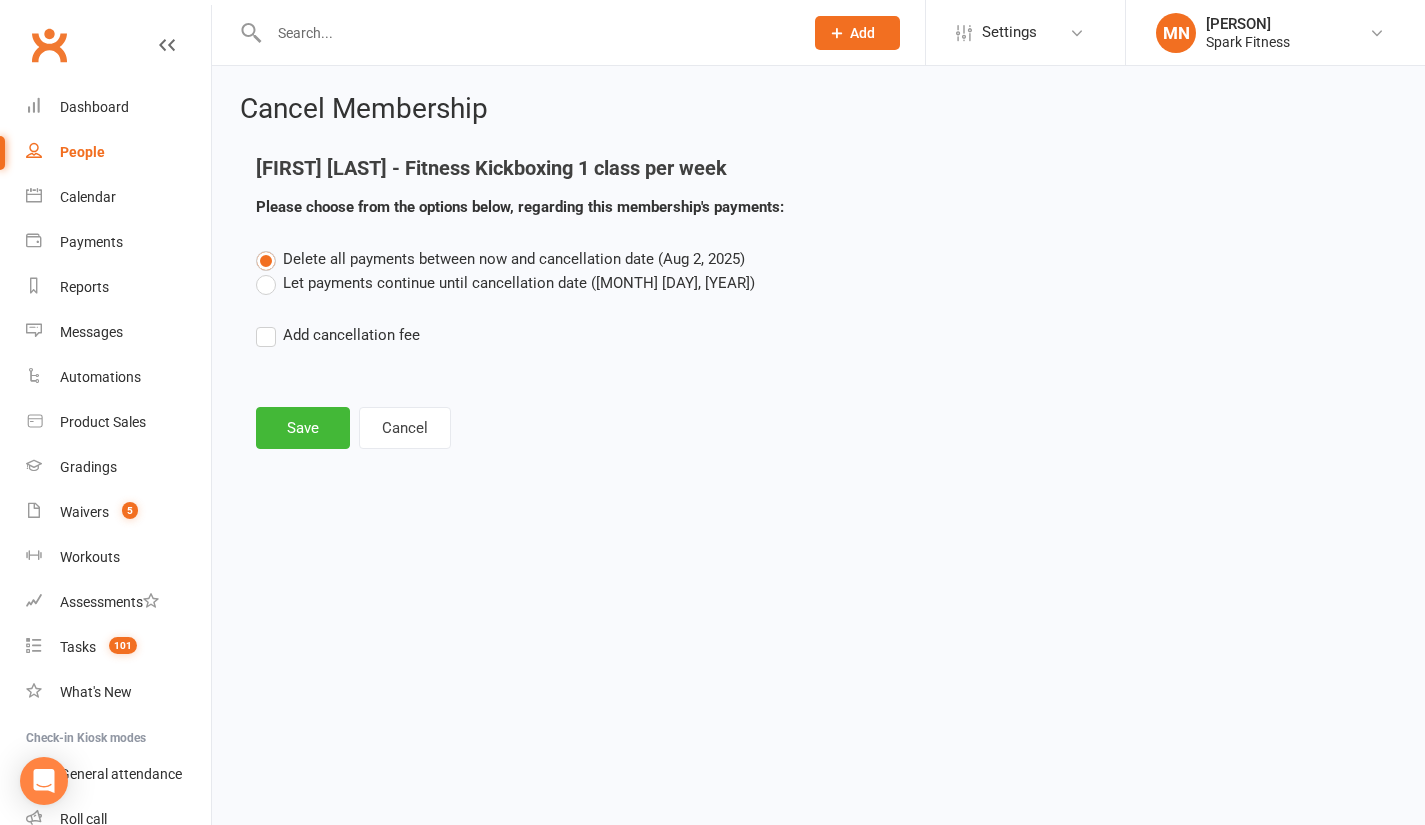 scroll, scrollTop: 0, scrollLeft: 0, axis: both 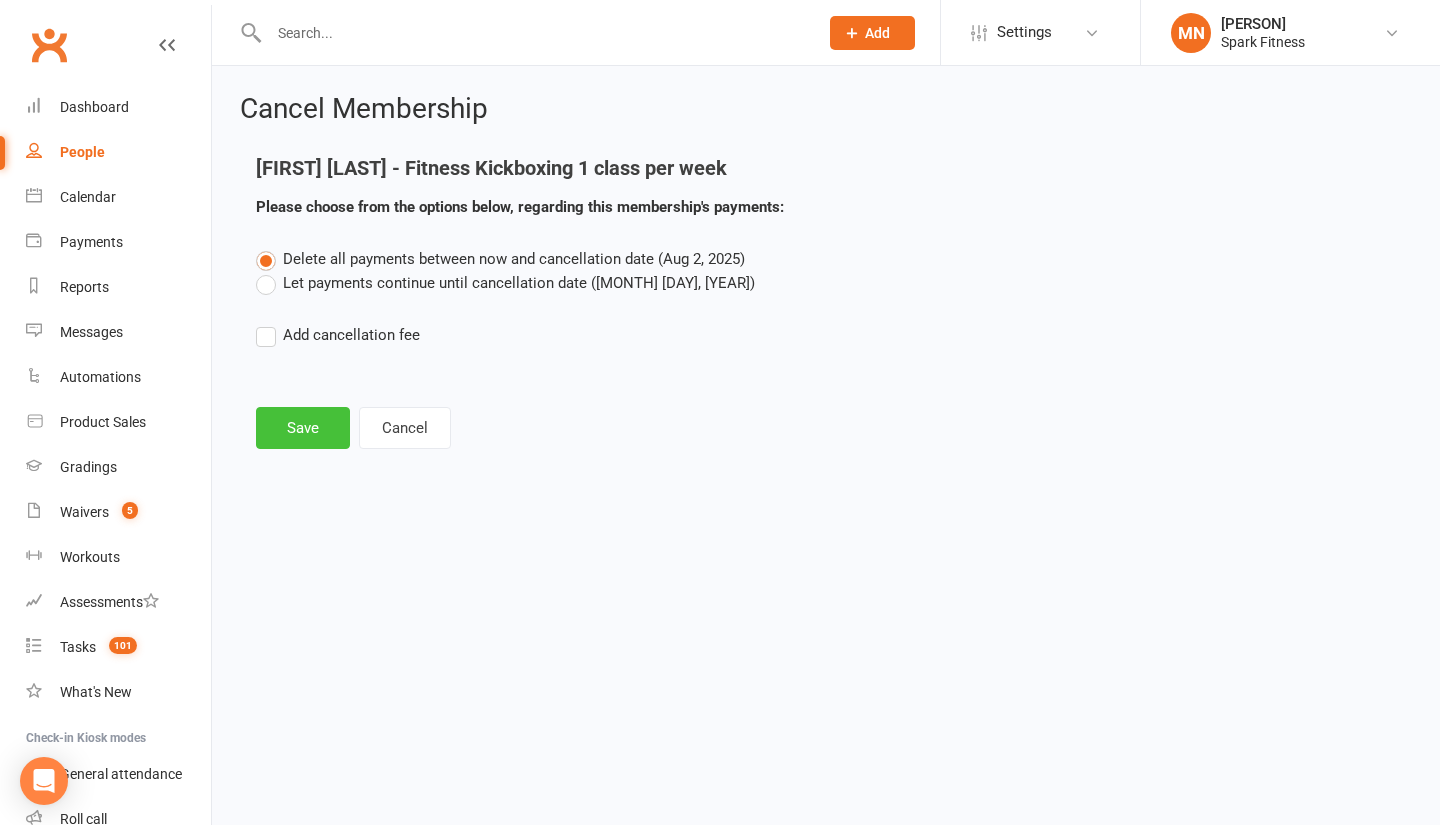 click on "Save" at bounding box center [303, 428] 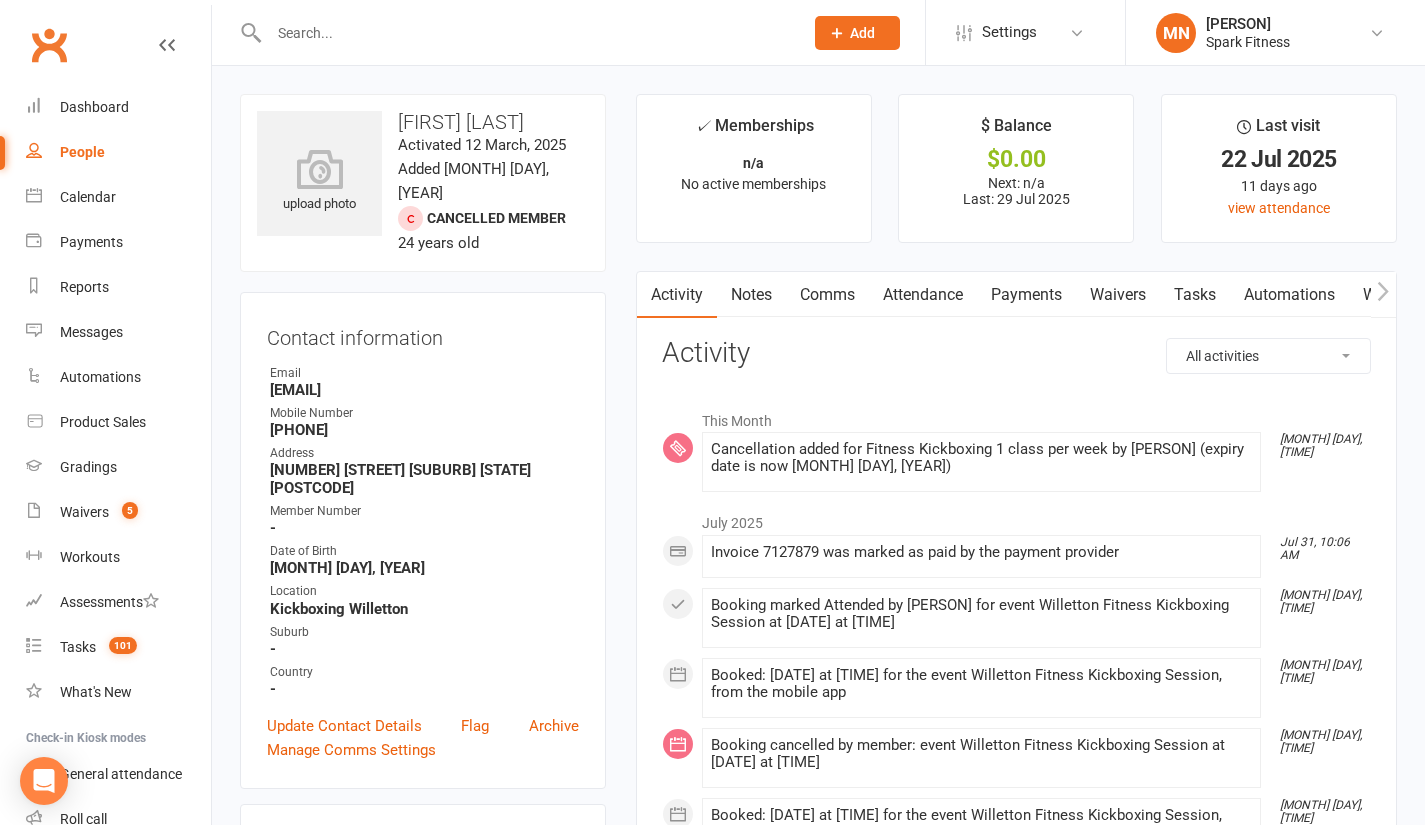 click at bounding box center (514, 32) 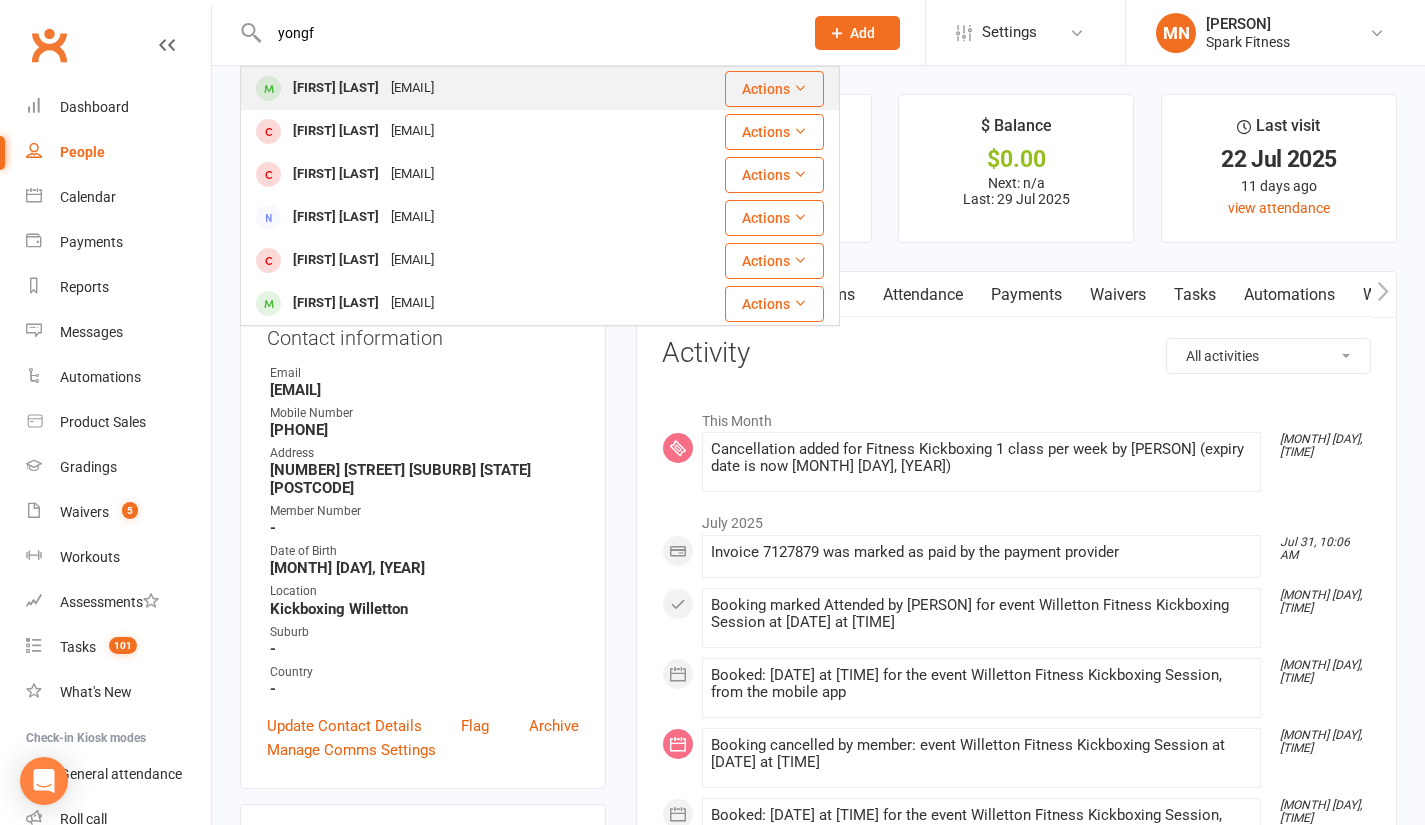 type on "yongf" 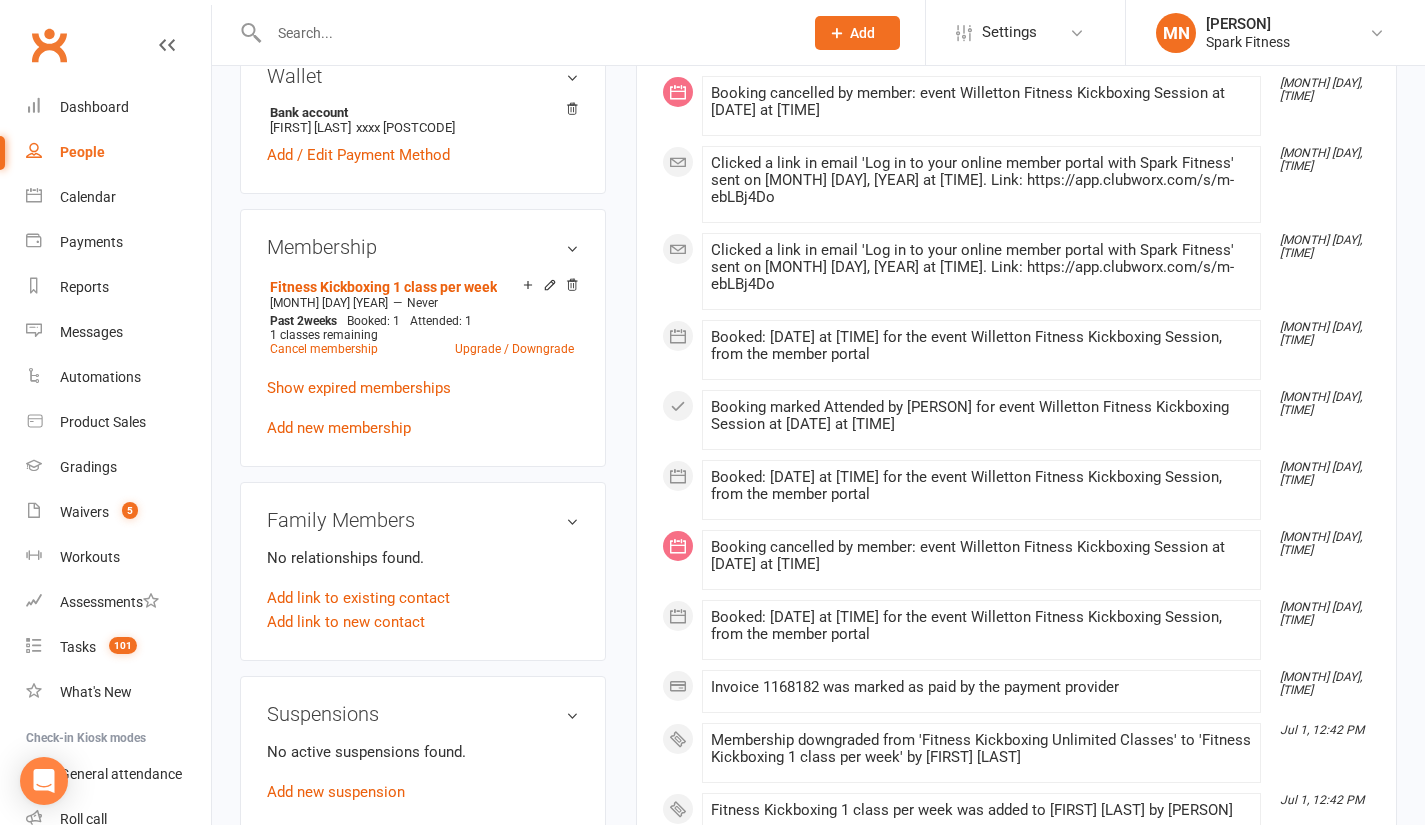 scroll, scrollTop: 800, scrollLeft: 0, axis: vertical 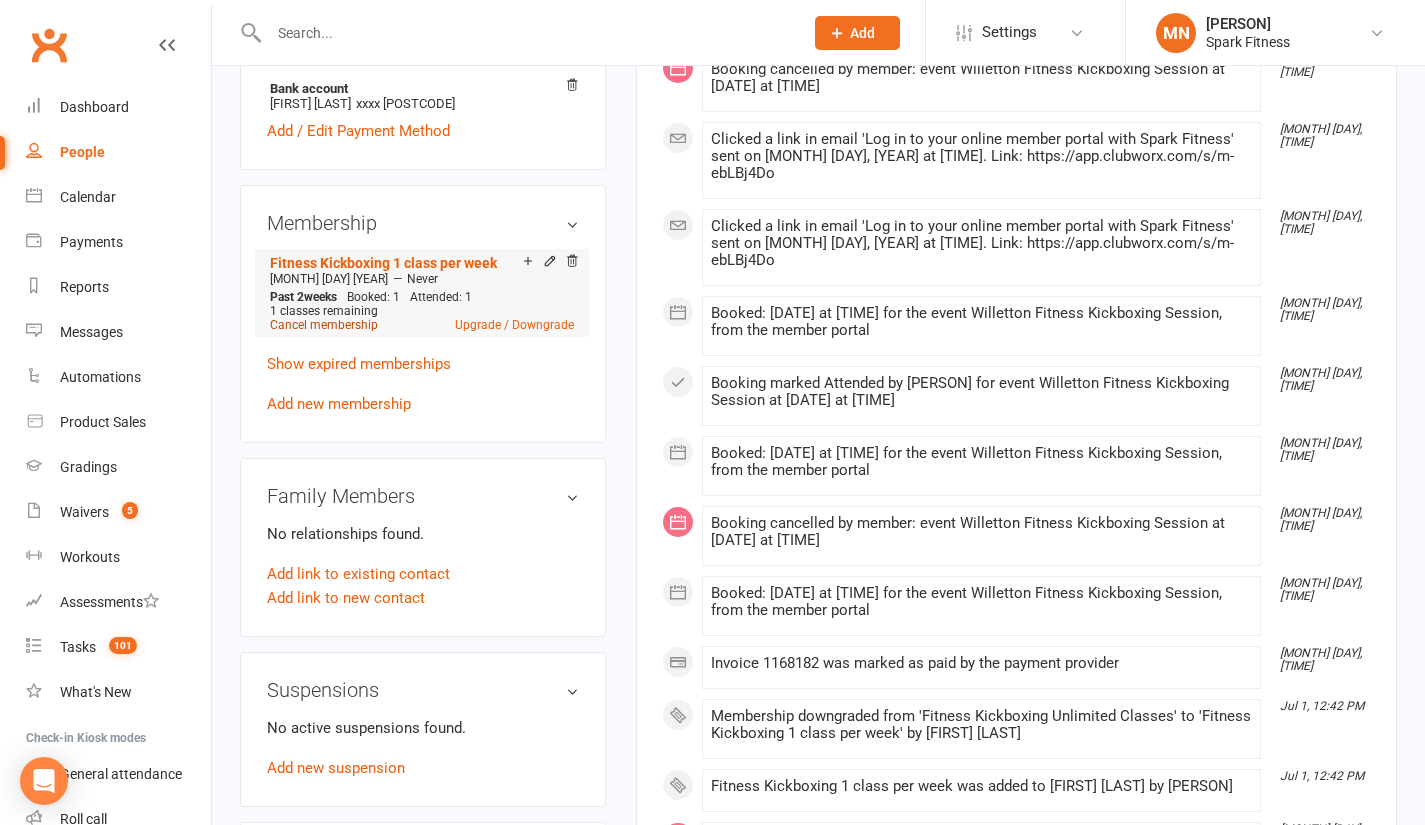 click on "Cancel membership" at bounding box center (324, 325) 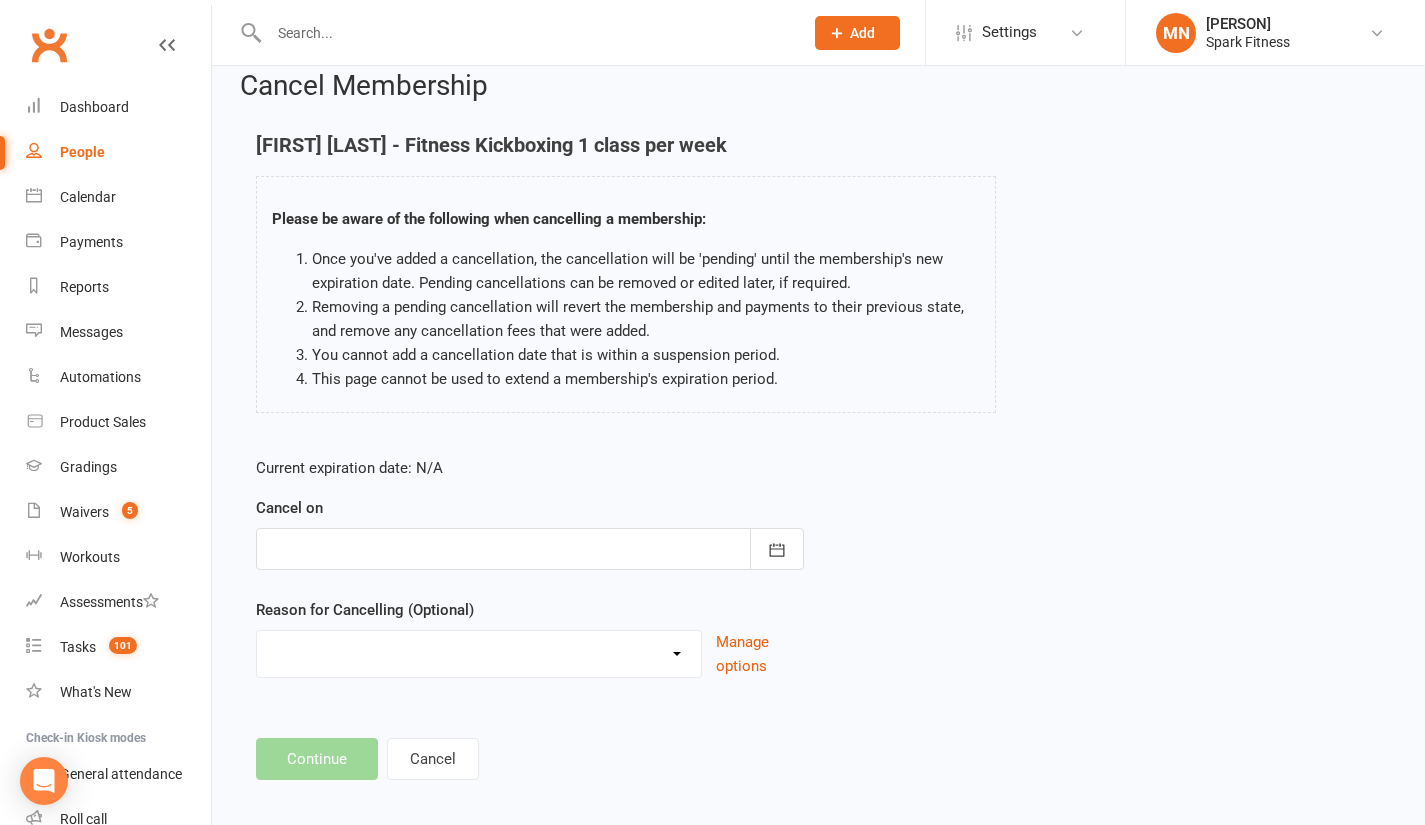scroll, scrollTop: 39, scrollLeft: 0, axis: vertical 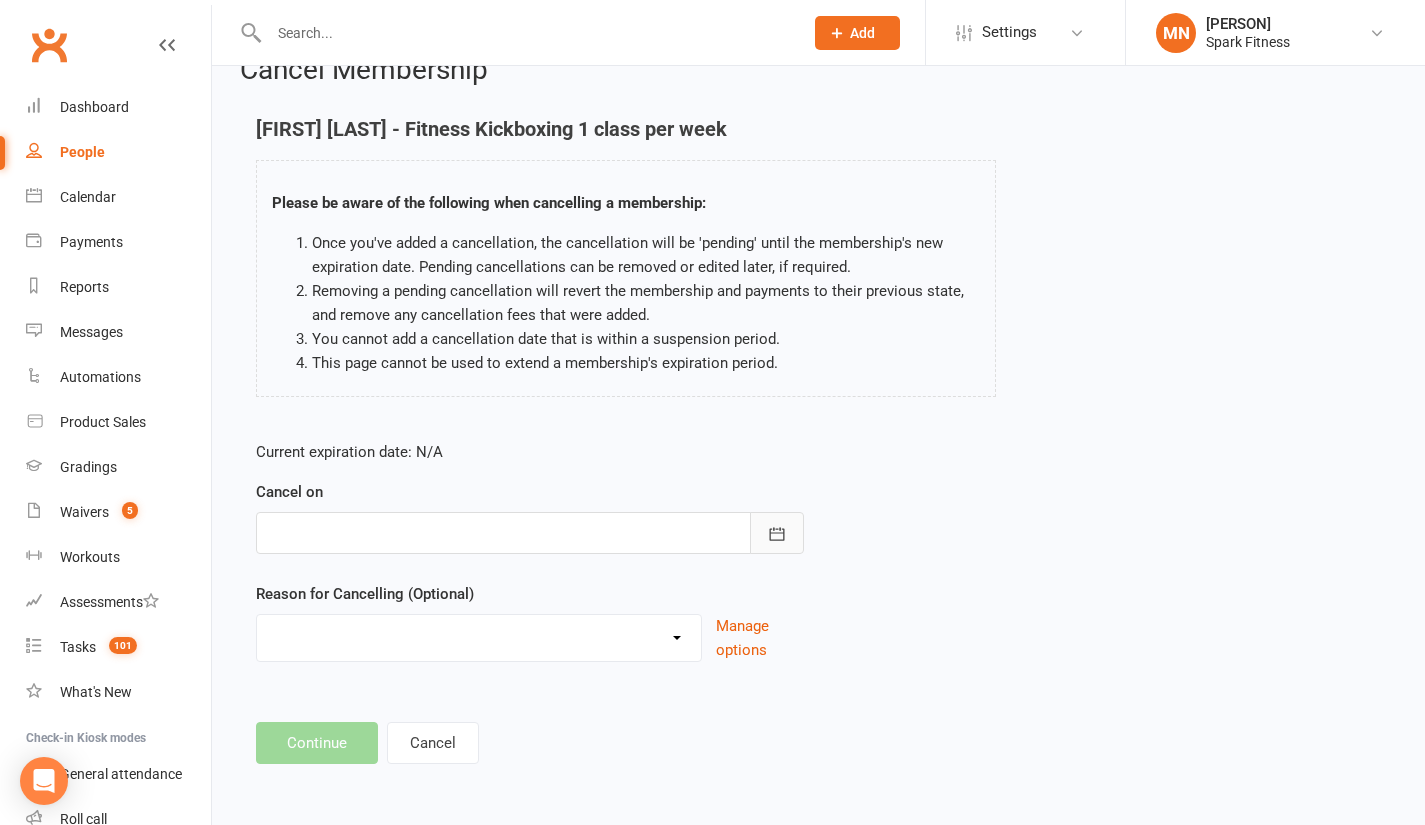 click at bounding box center (777, 533) 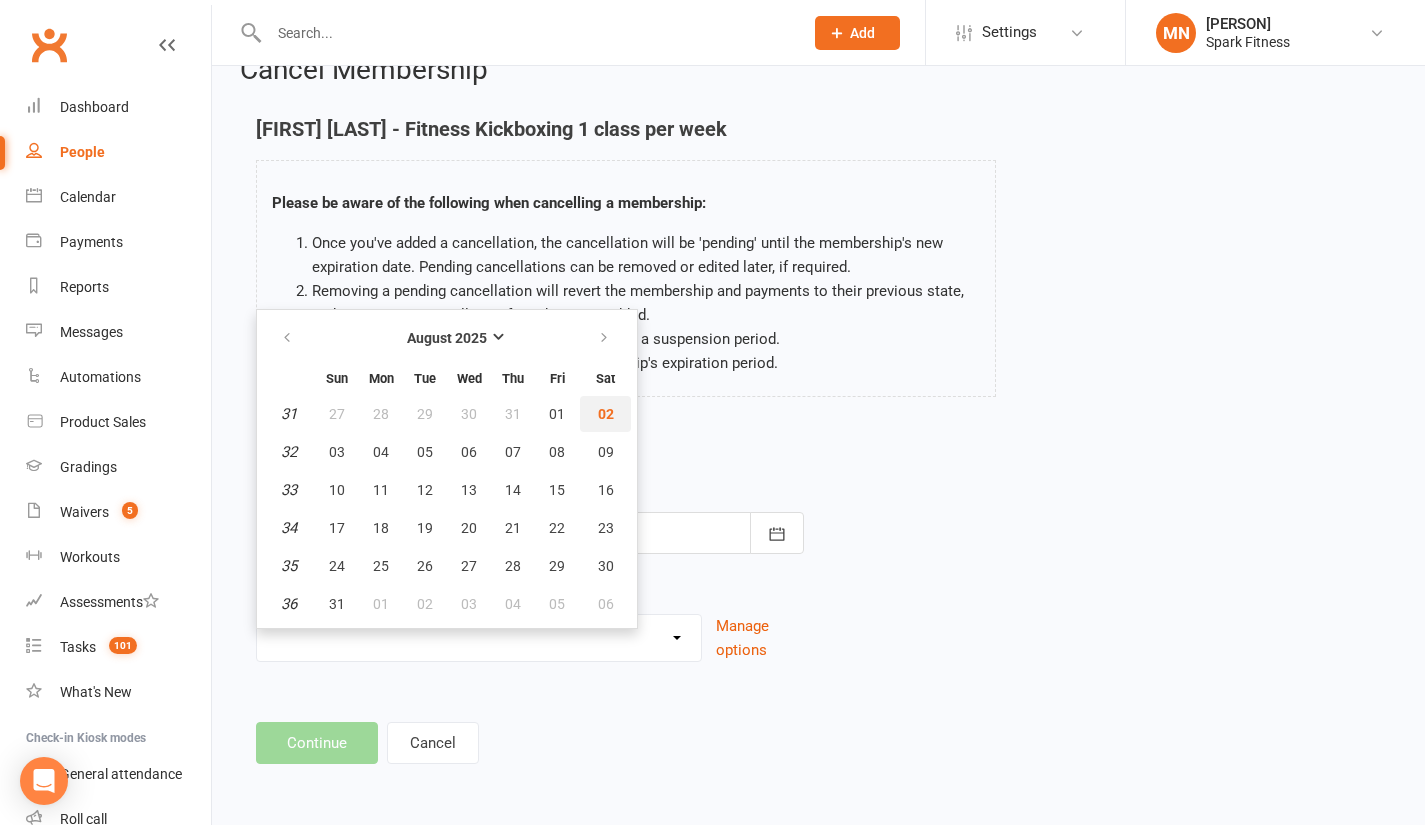 click on "02" at bounding box center (606, 414) 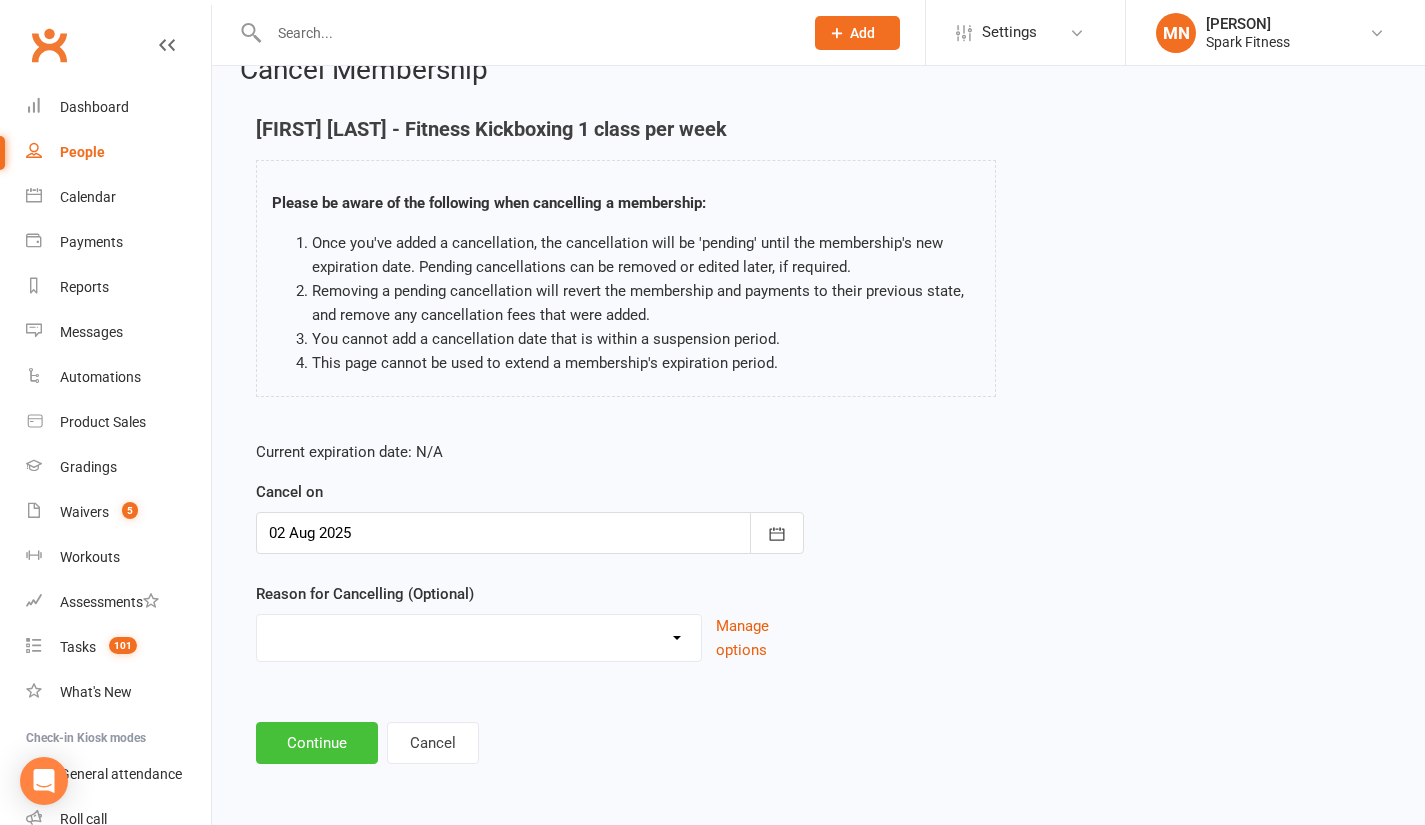 click on "Continue" at bounding box center [317, 743] 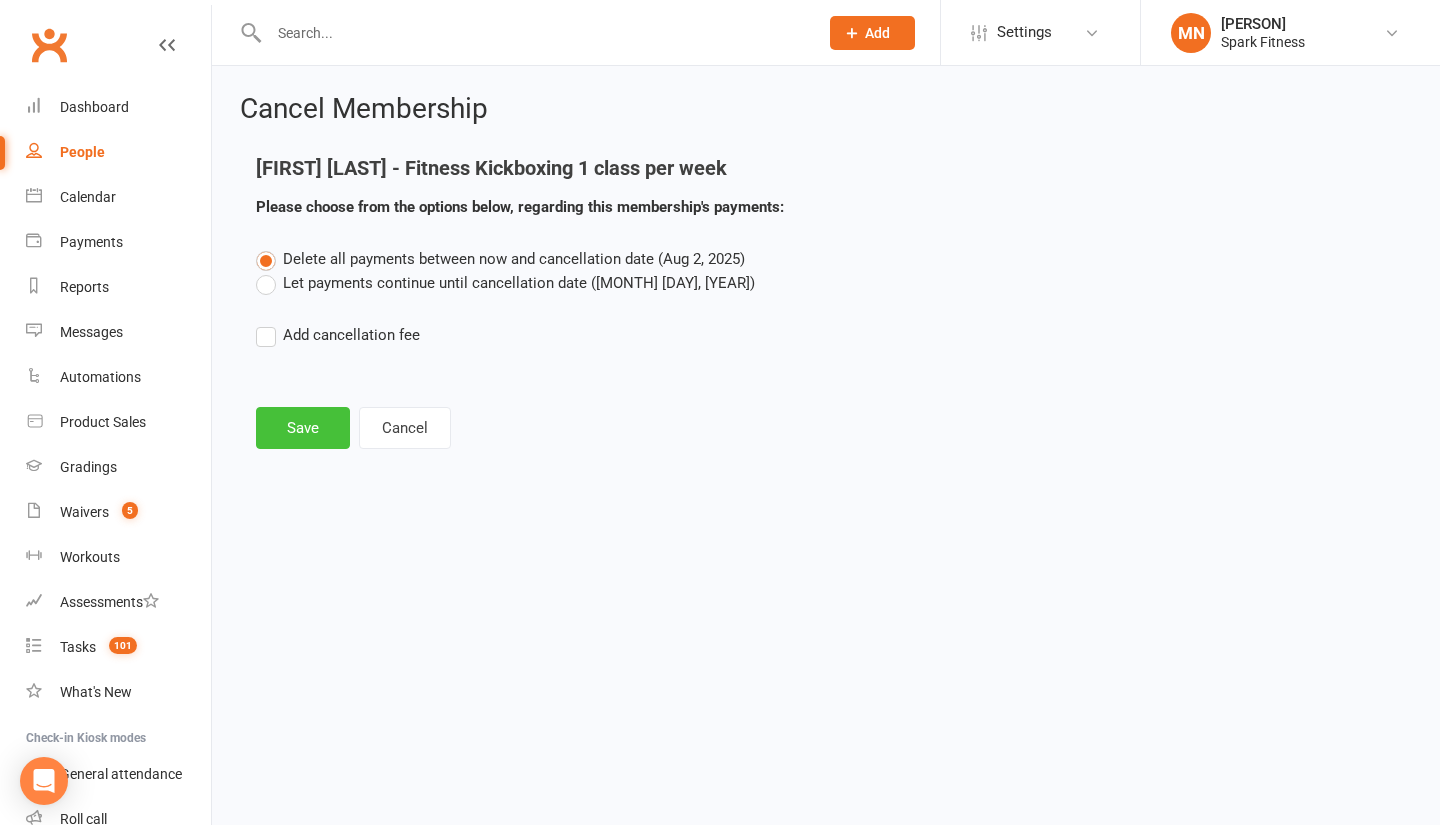 click on "Save" at bounding box center [303, 428] 